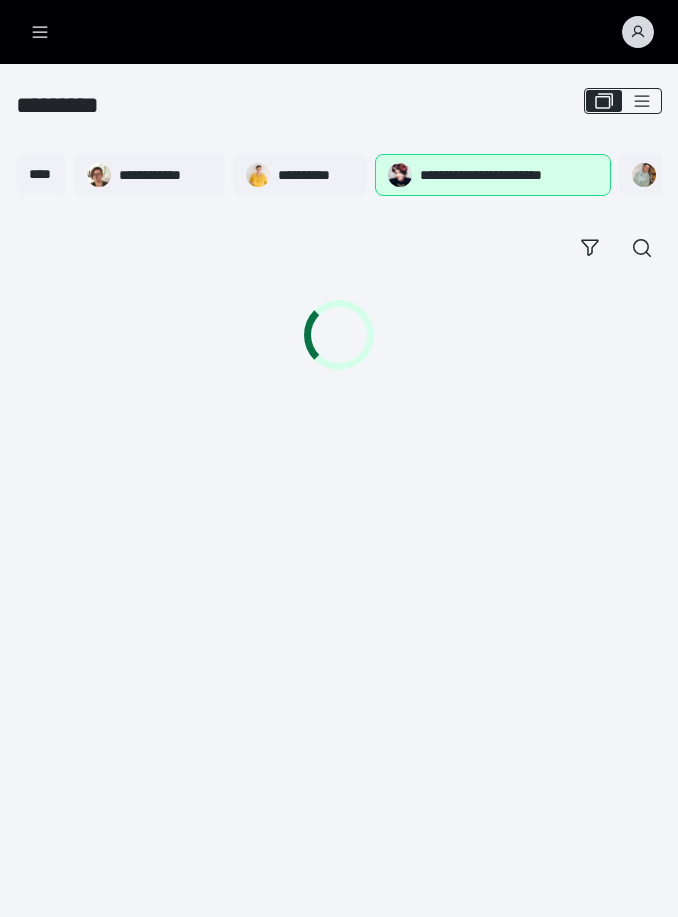 scroll, scrollTop: 0, scrollLeft: 0, axis: both 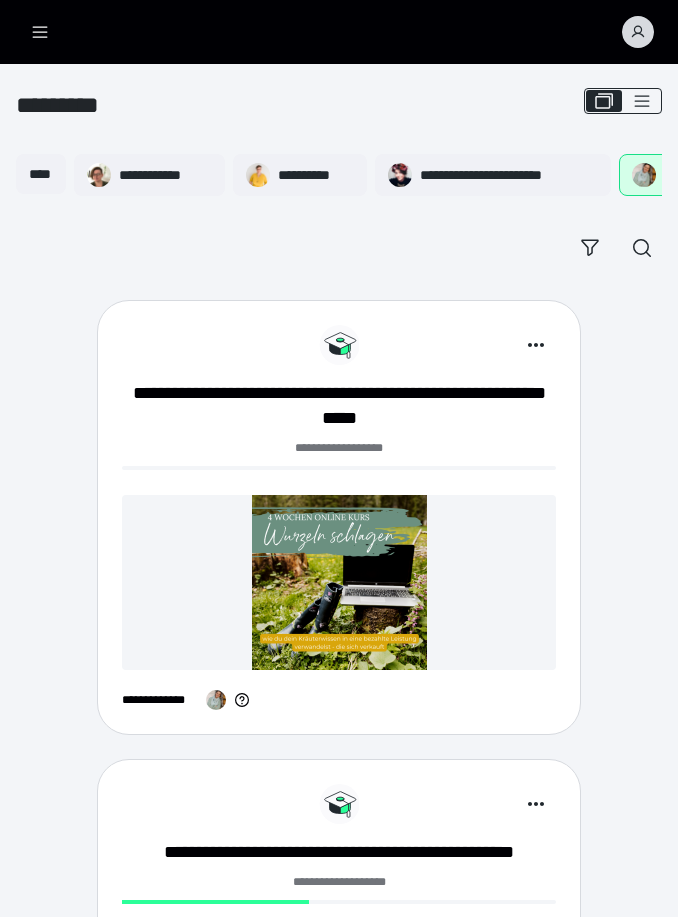 click on "**********" at bounding box center (339, 1304) 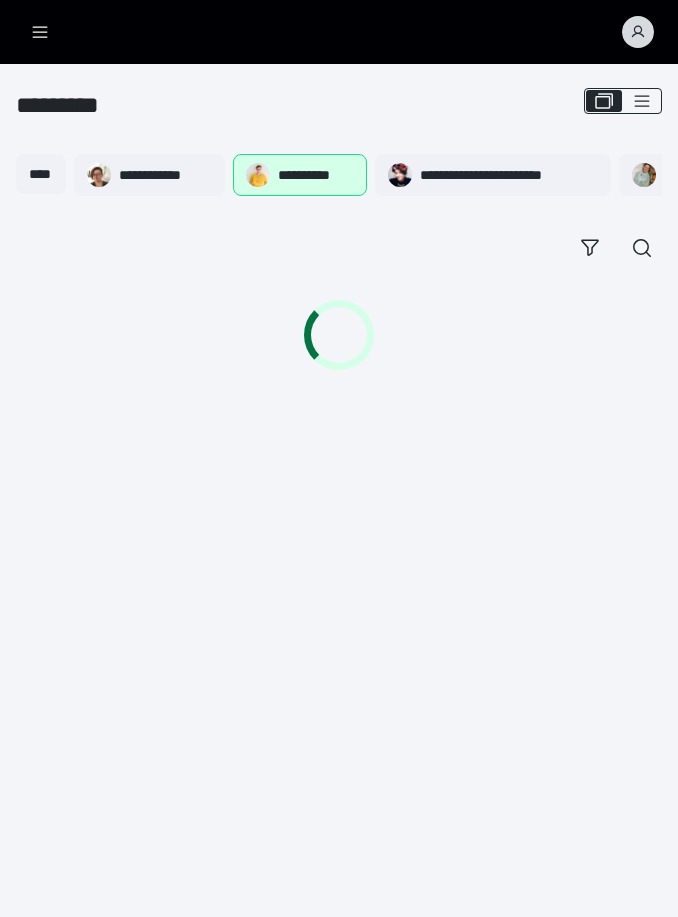 scroll, scrollTop: 0, scrollLeft: 0, axis: both 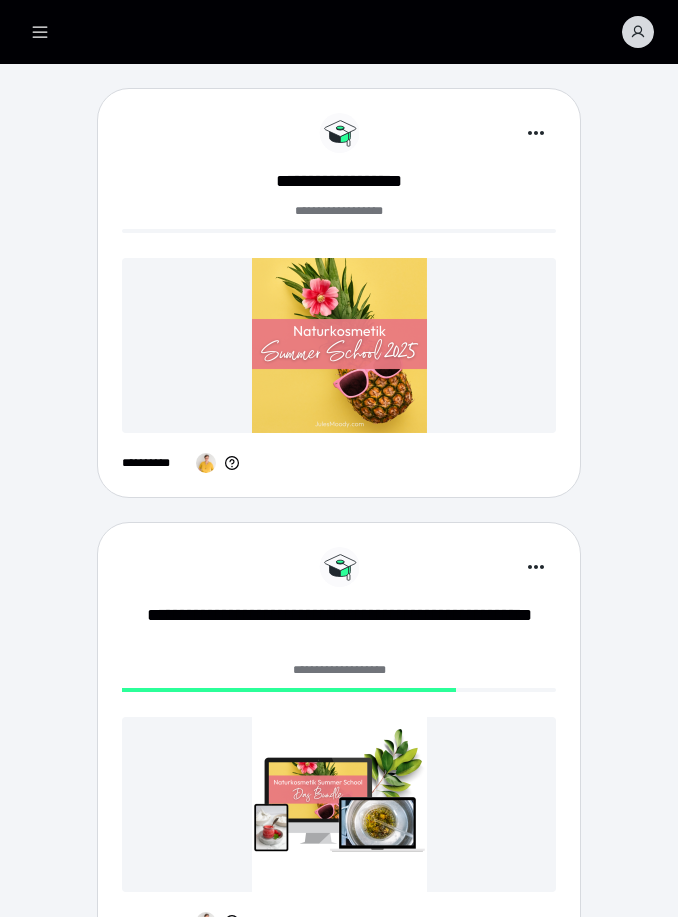 click on "**********" at bounding box center (339, 628) 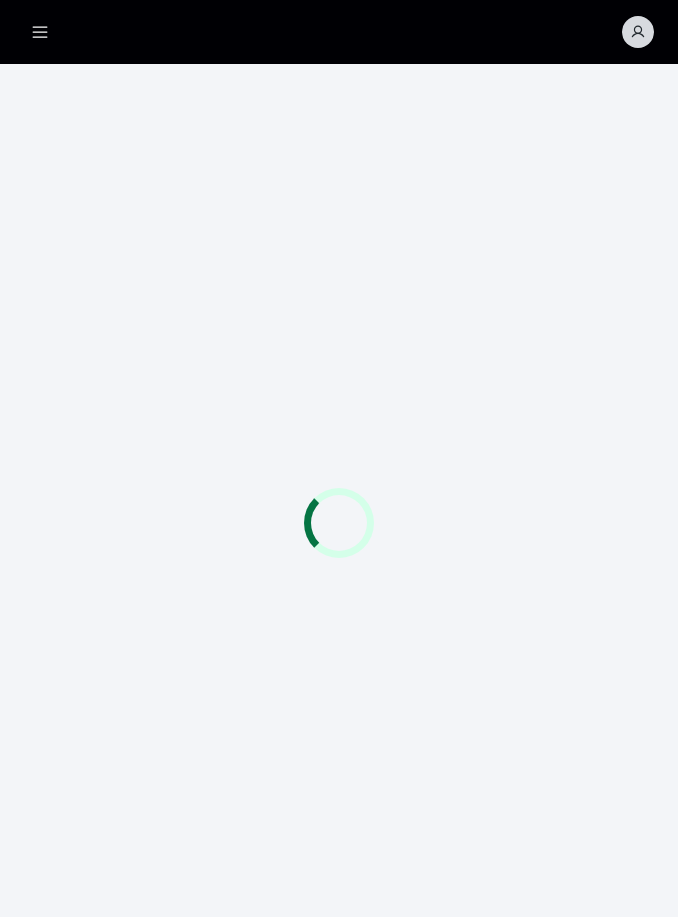 scroll, scrollTop: 0, scrollLeft: 0, axis: both 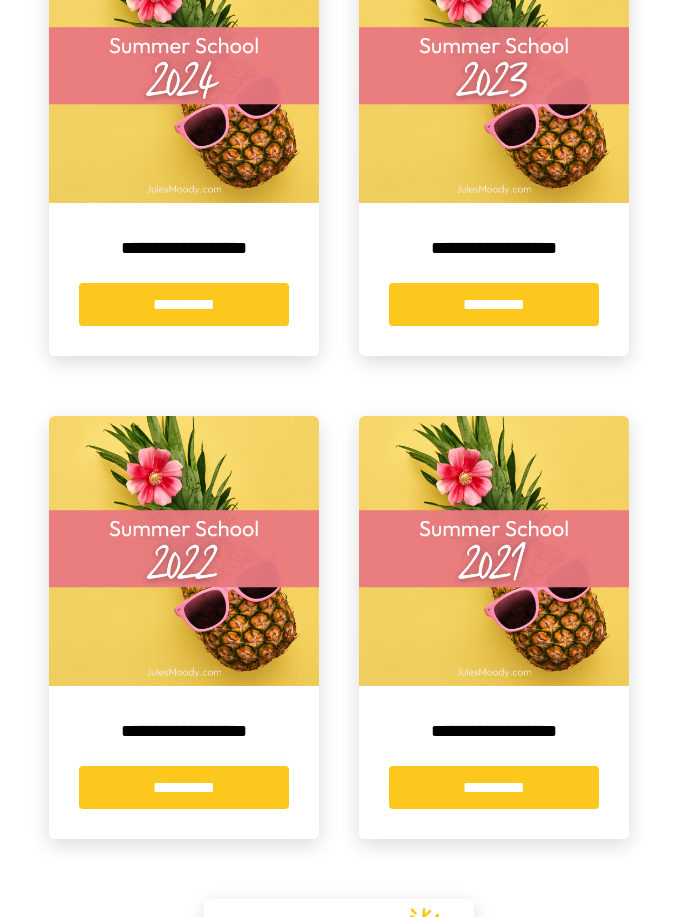 click on "**********" at bounding box center (494, 787) 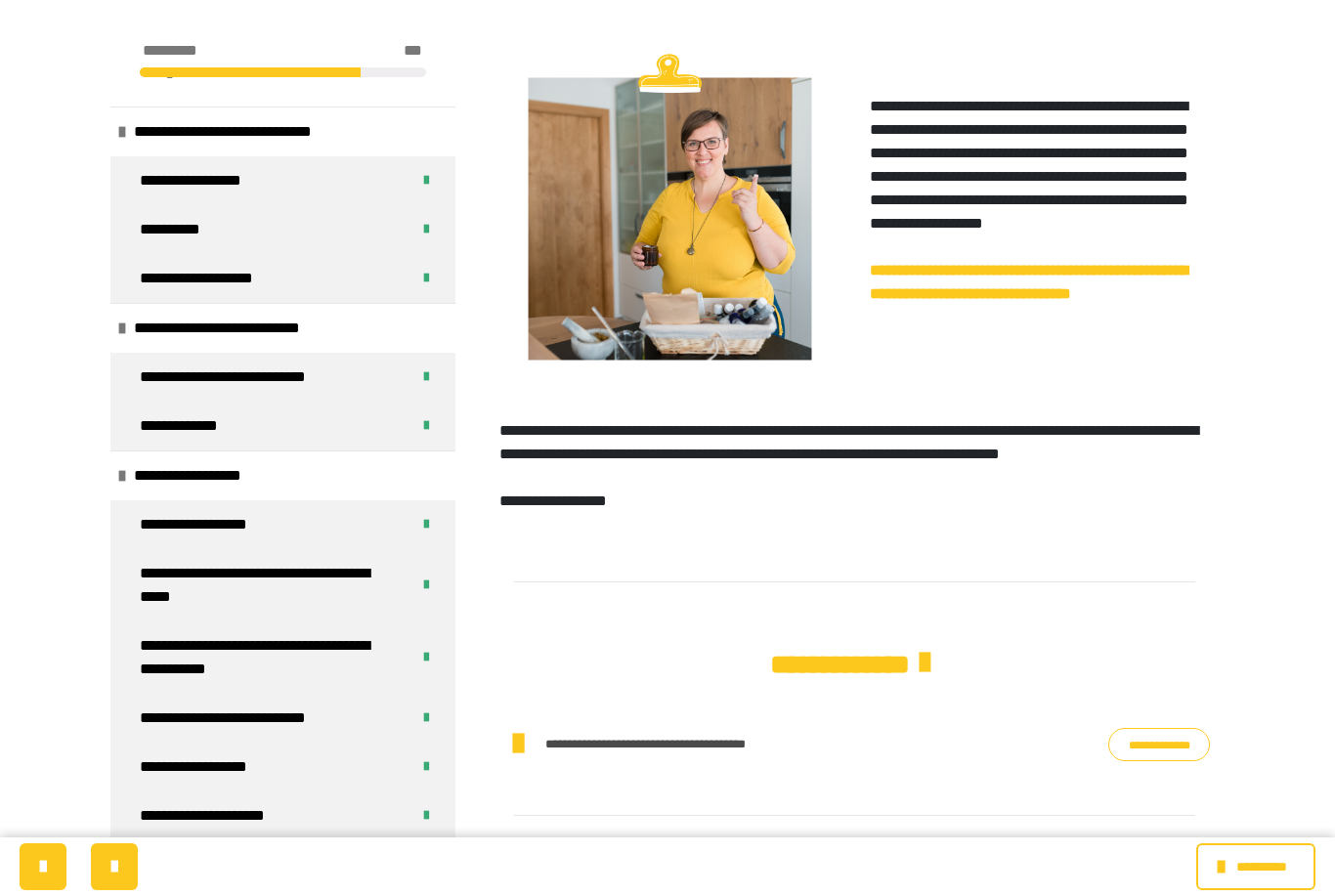 scroll, scrollTop: 774, scrollLeft: 0, axis: vertical 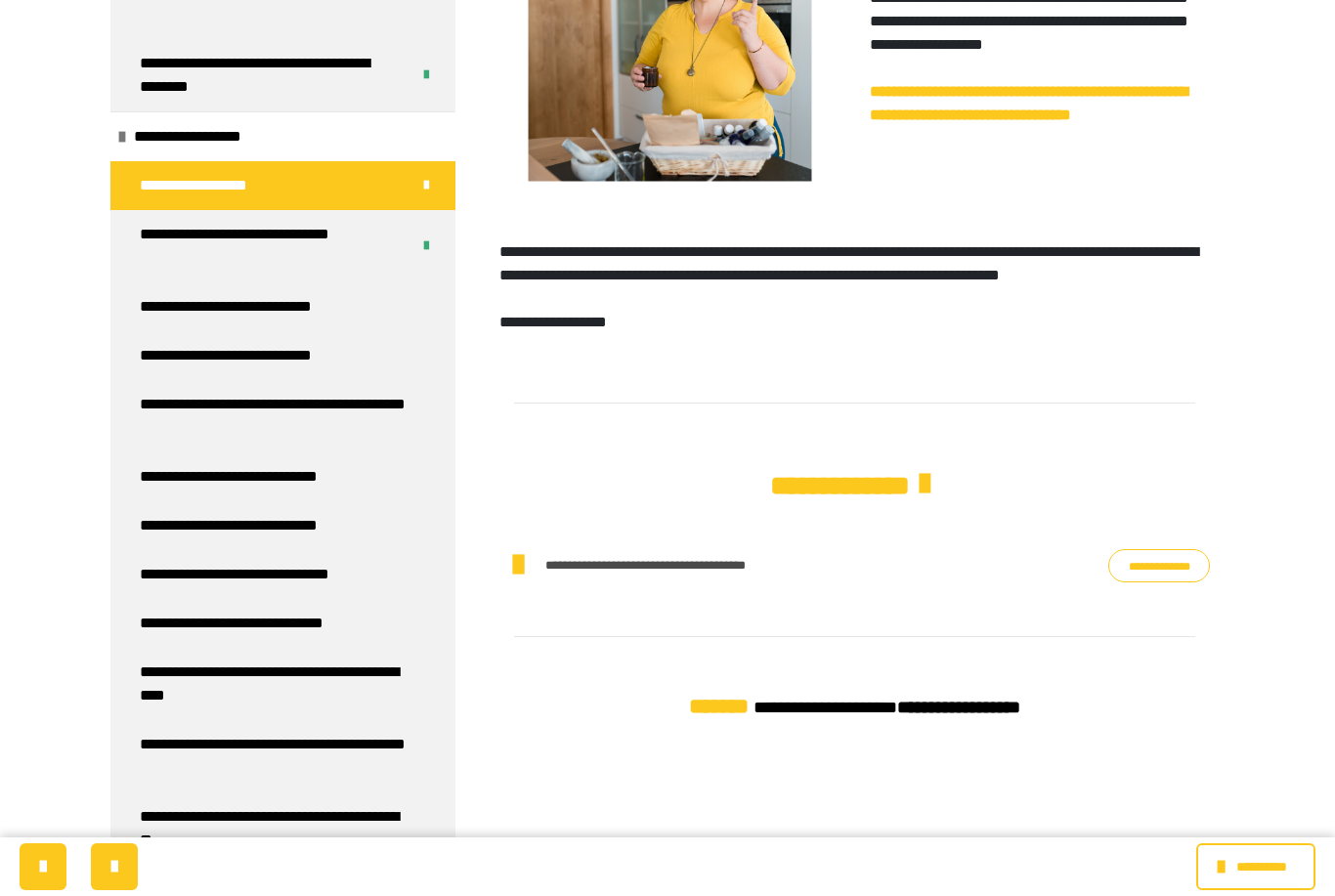 click on "**********" at bounding box center (267, 246) 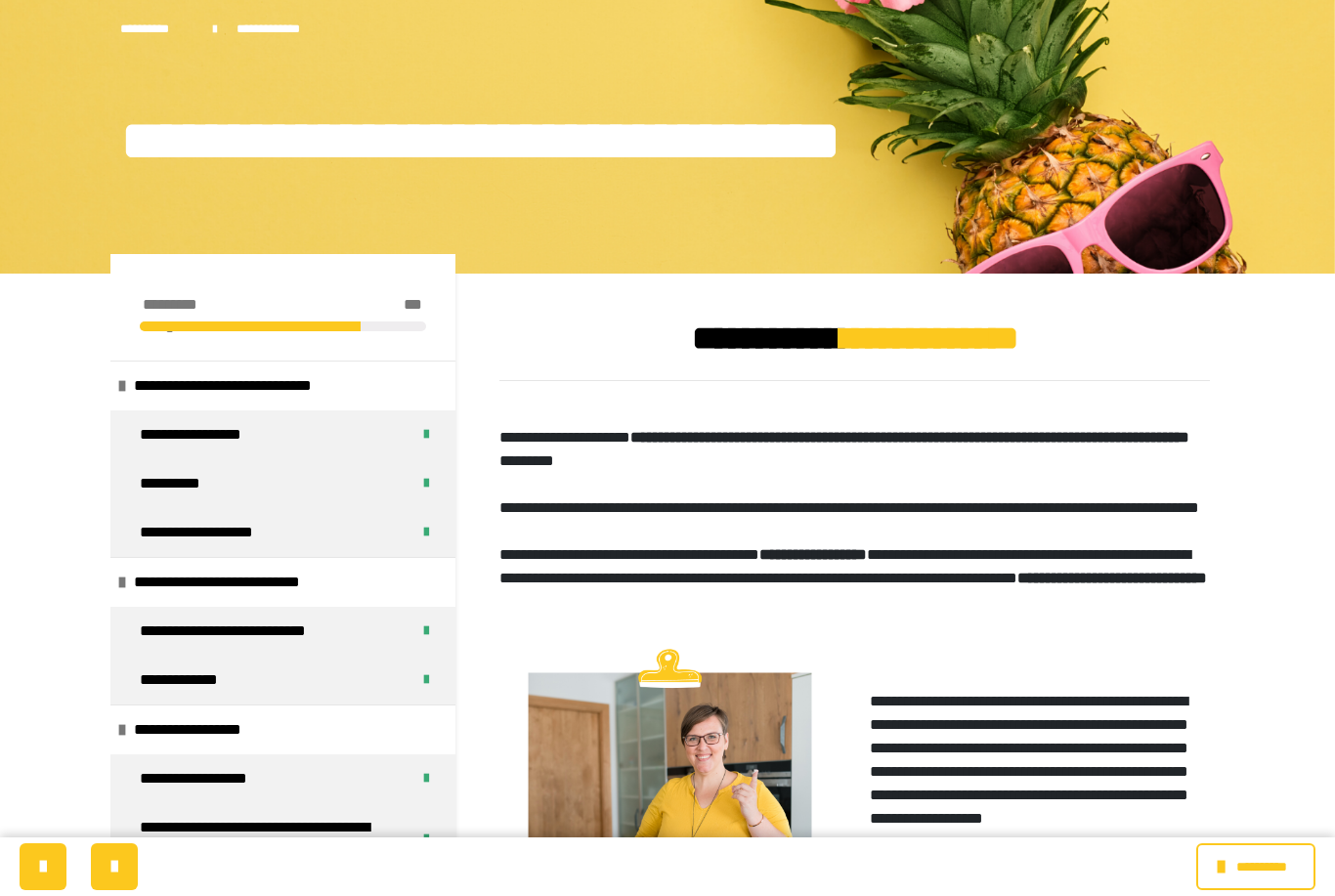 scroll, scrollTop: 0, scrollLeft: 0, axis: both 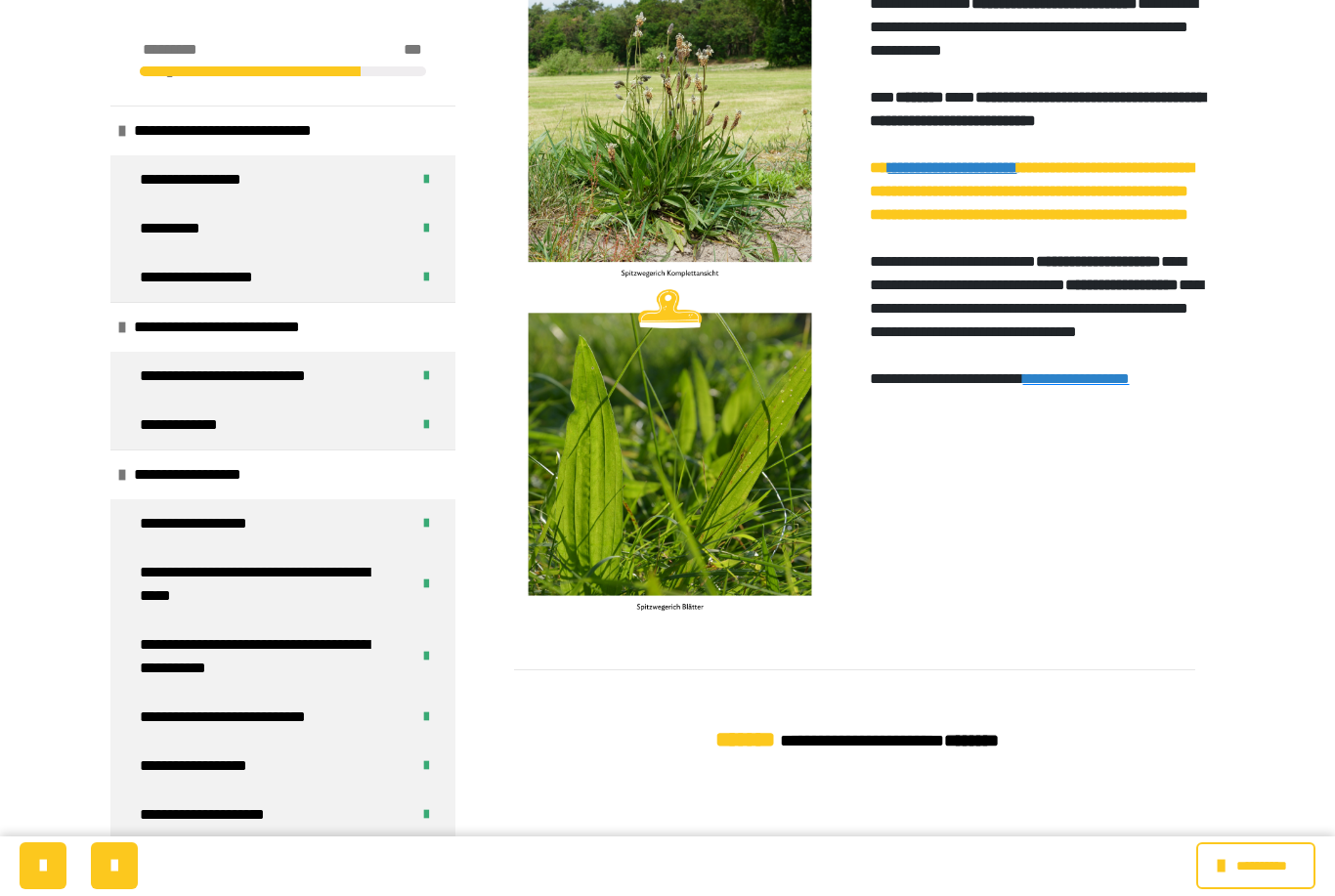 click on "**********" at bounding box center [282, 131] 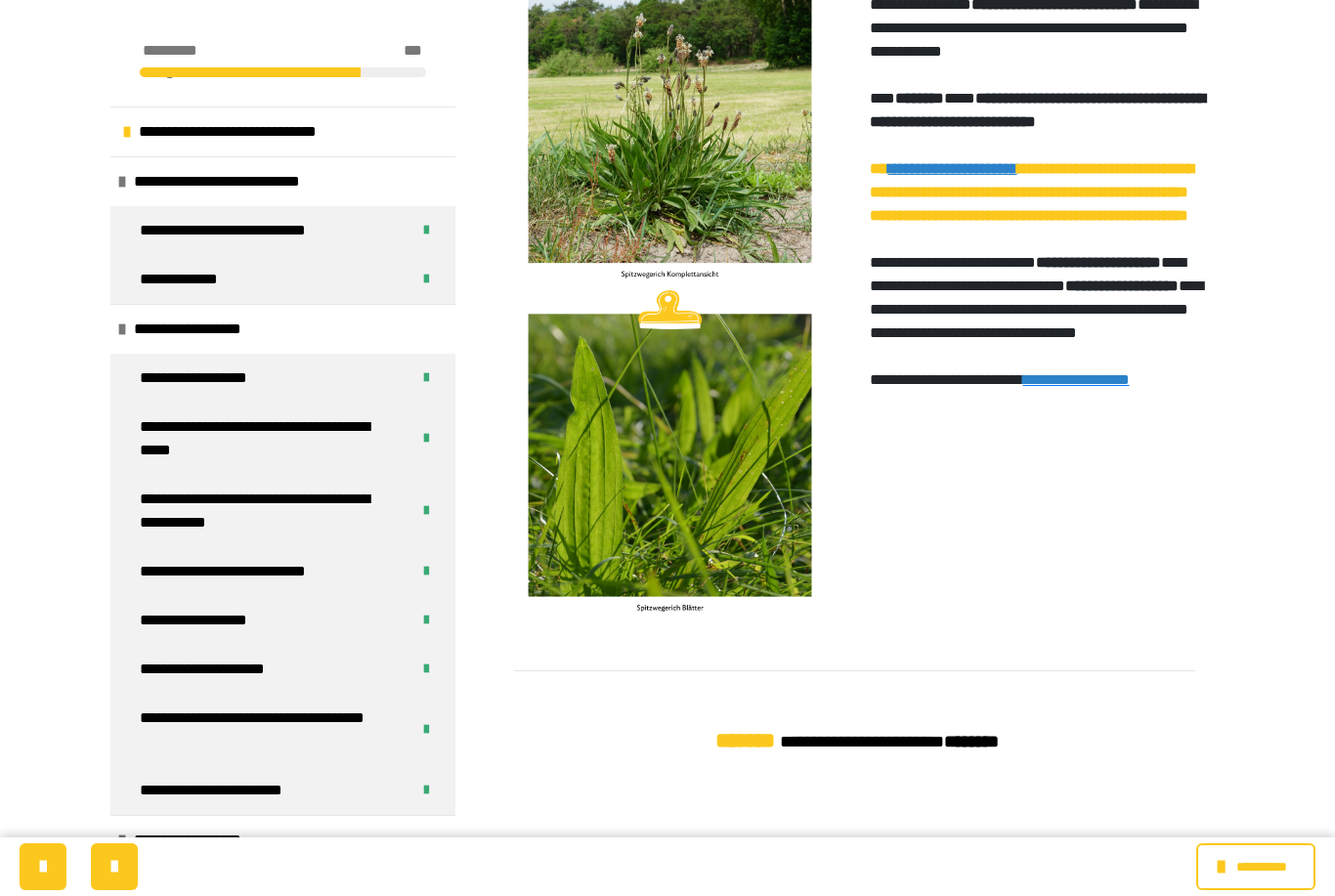 click at bounding box center (122, 182) 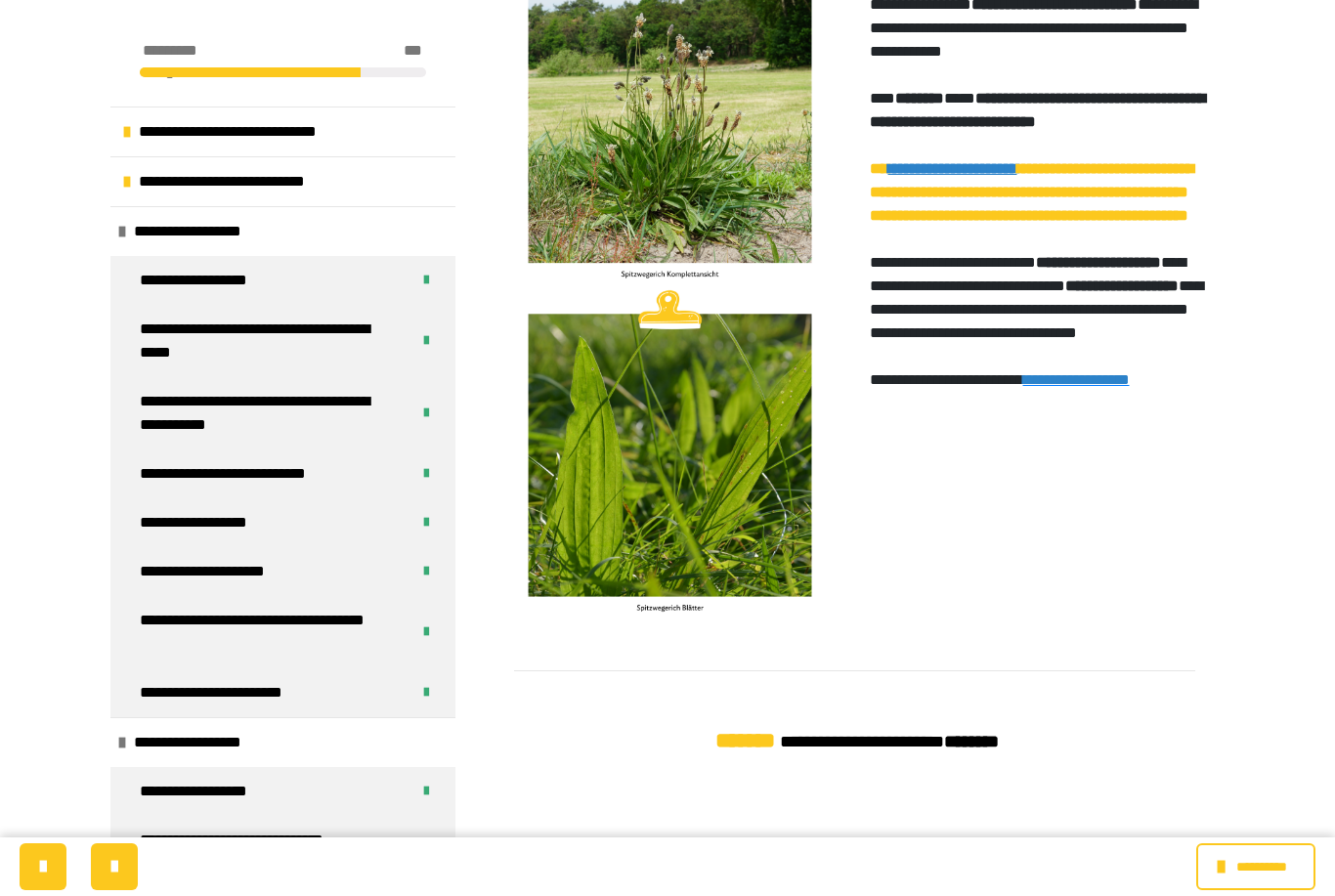 click on "**********" at bounding box center [211, 232] 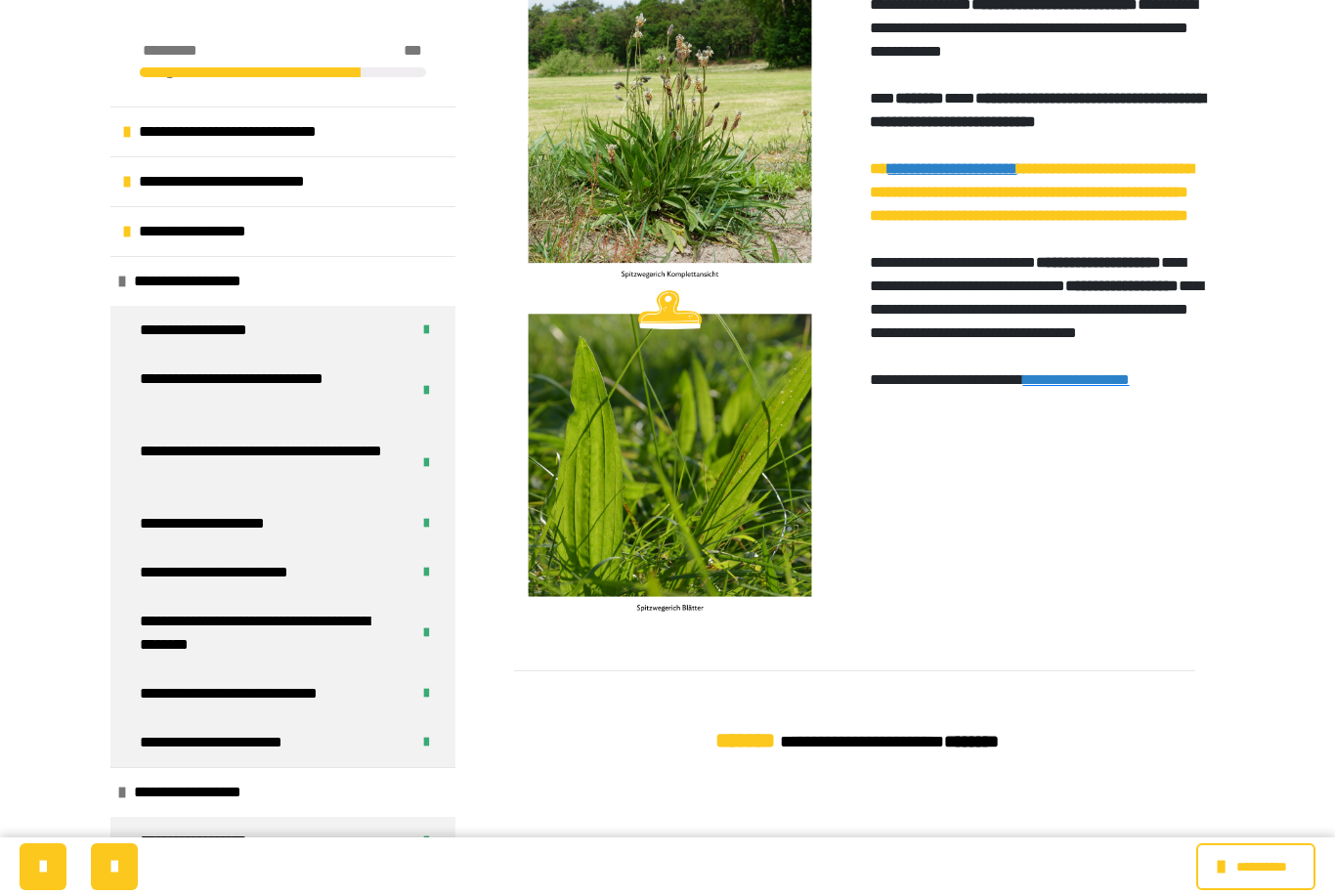 click at bounding box center [122, 281] 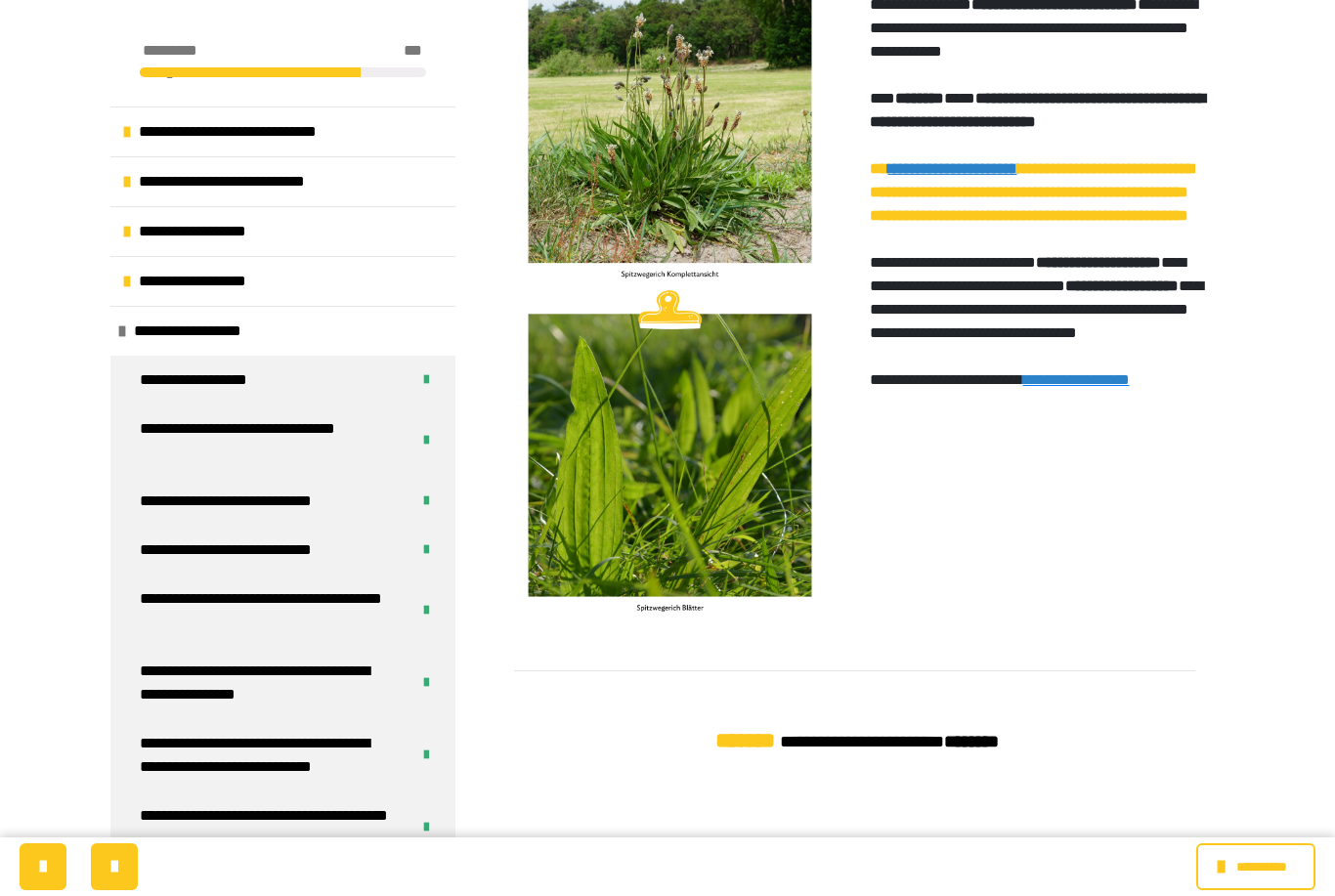 click on "**********" at bounding box center [282, 330] 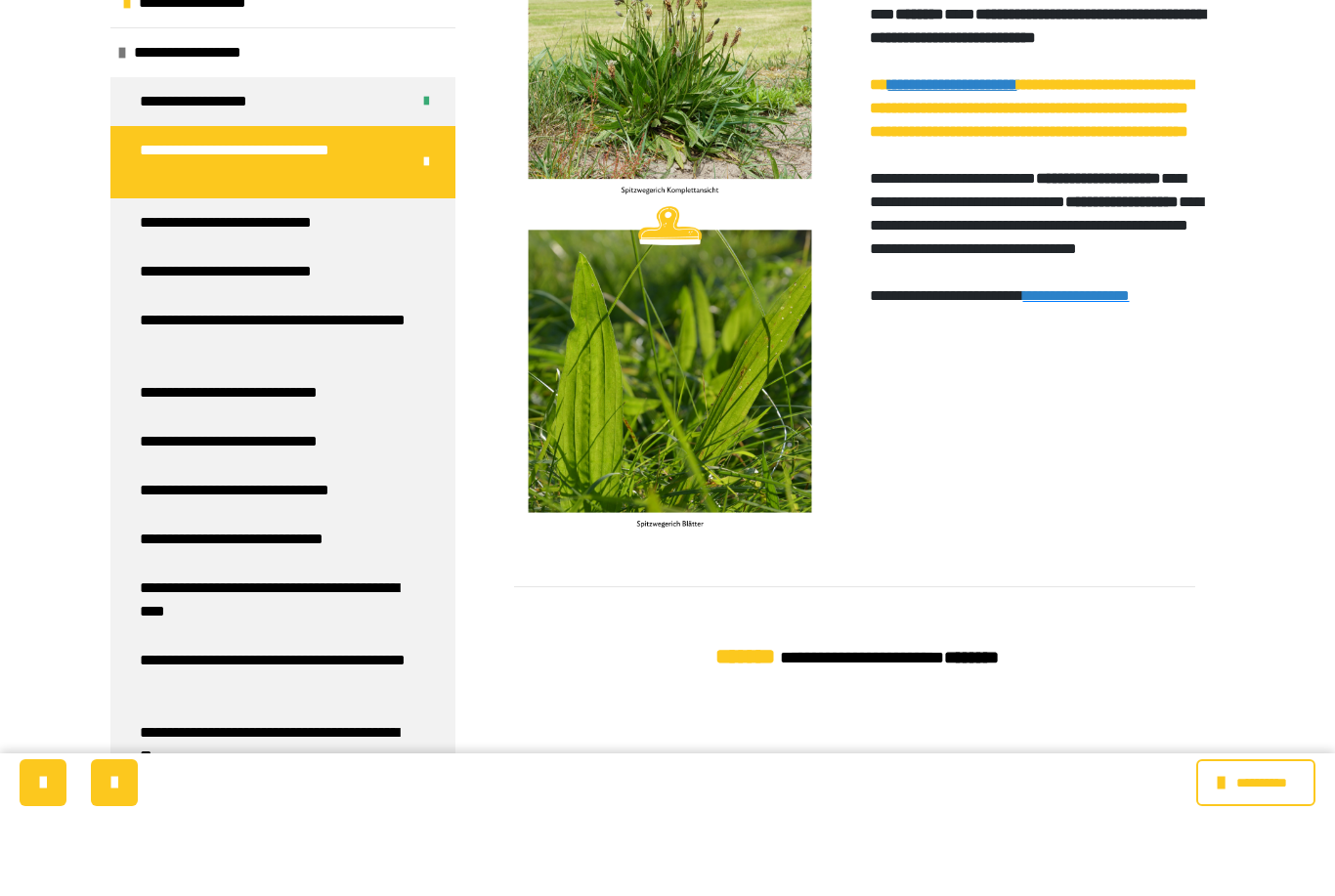scroll, scrollTop: 244, scrollLeft: 0, axis: vertical 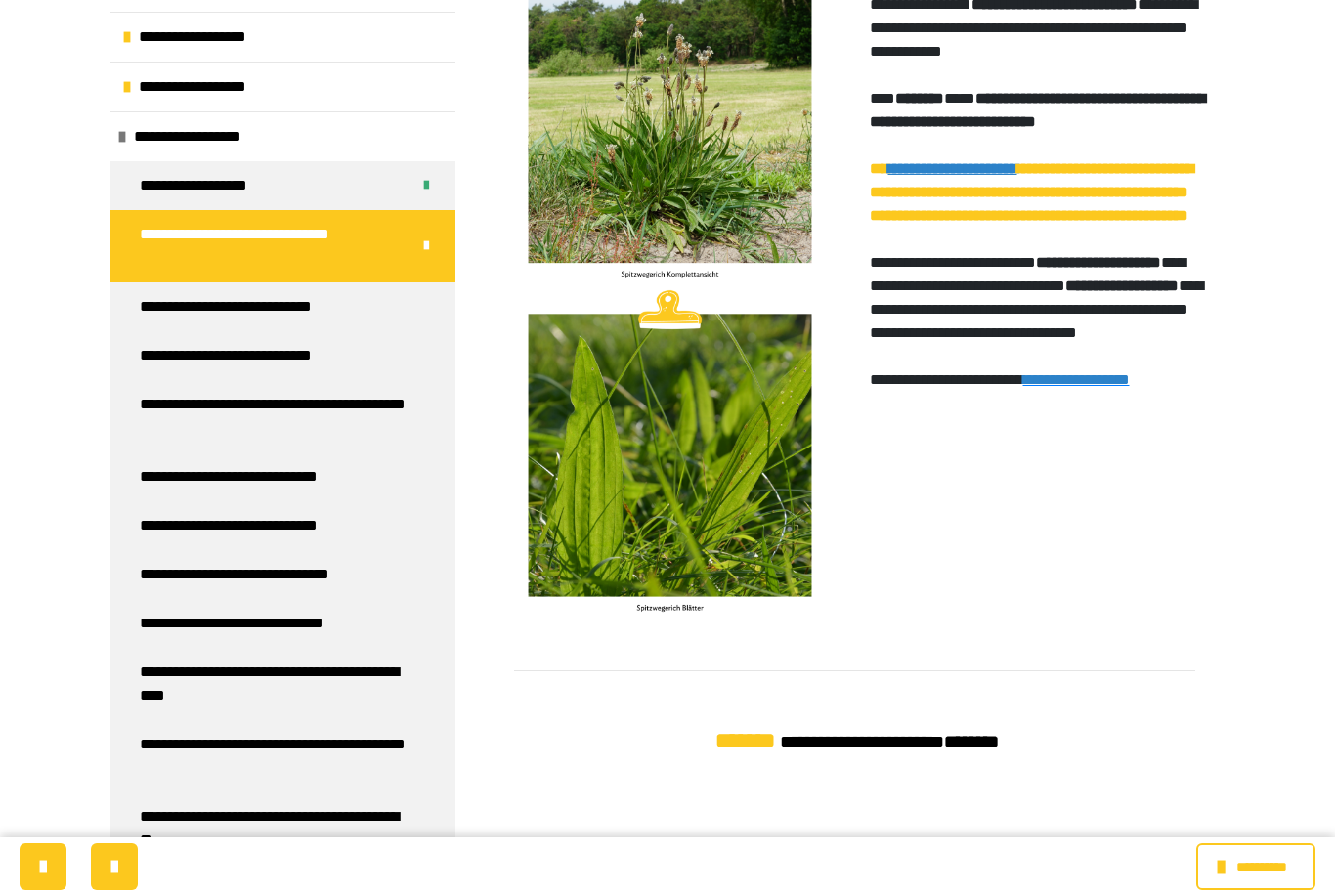click on "**********" at bounding box center [282, 307] 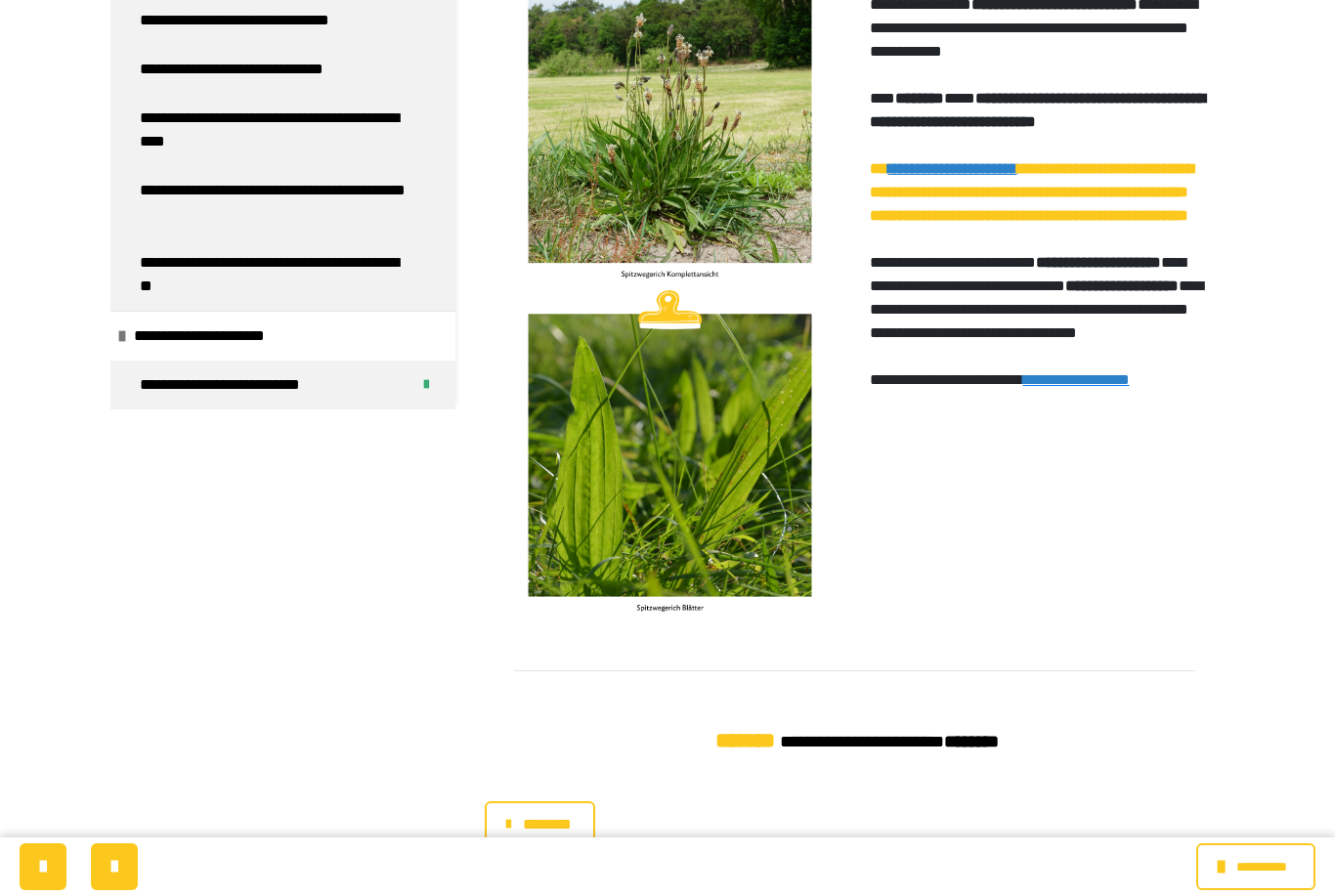 scroll, scrollTop: 0, scrollLeft: 0, axis: both 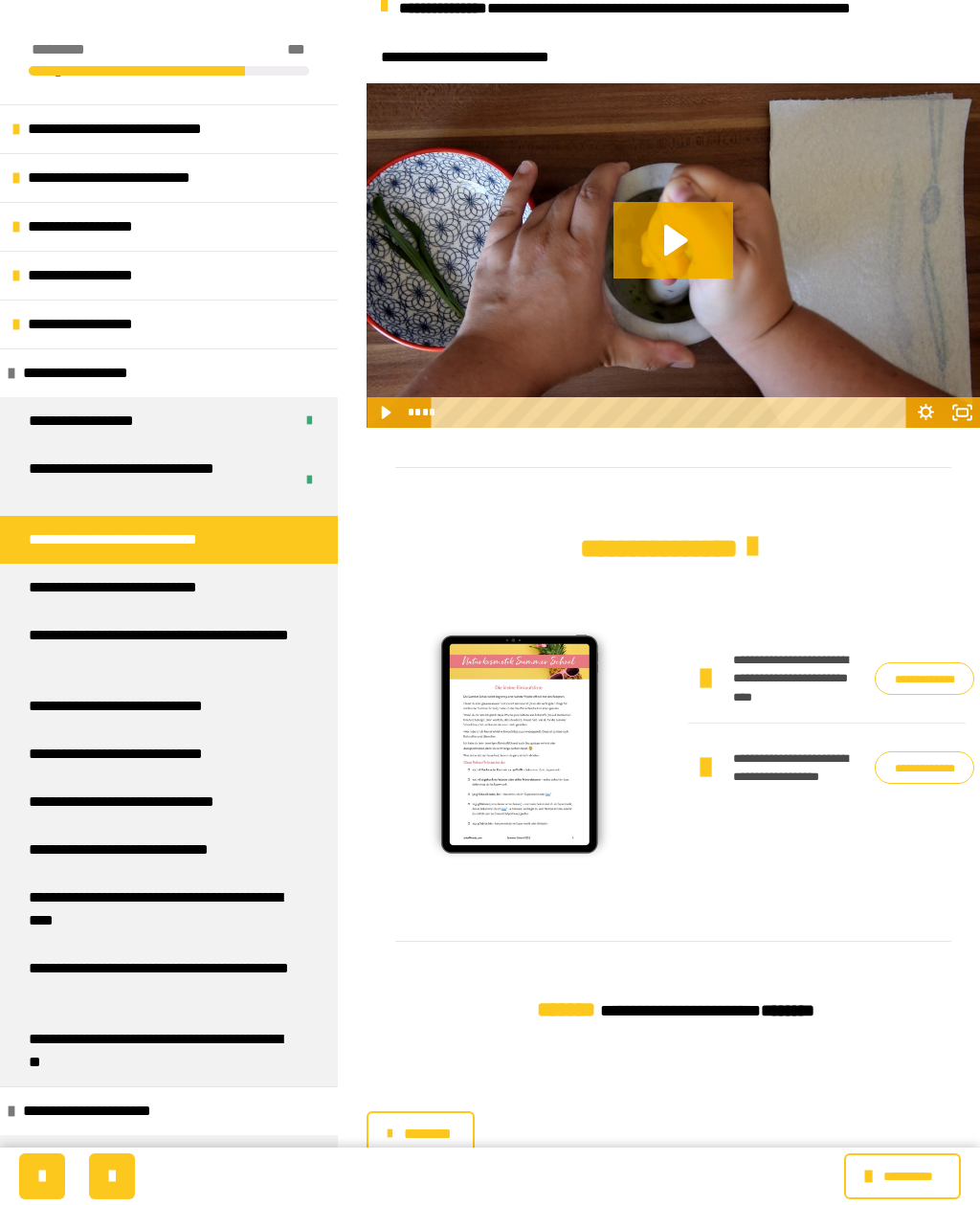 click on "**********" at bounding box center (827, 679) 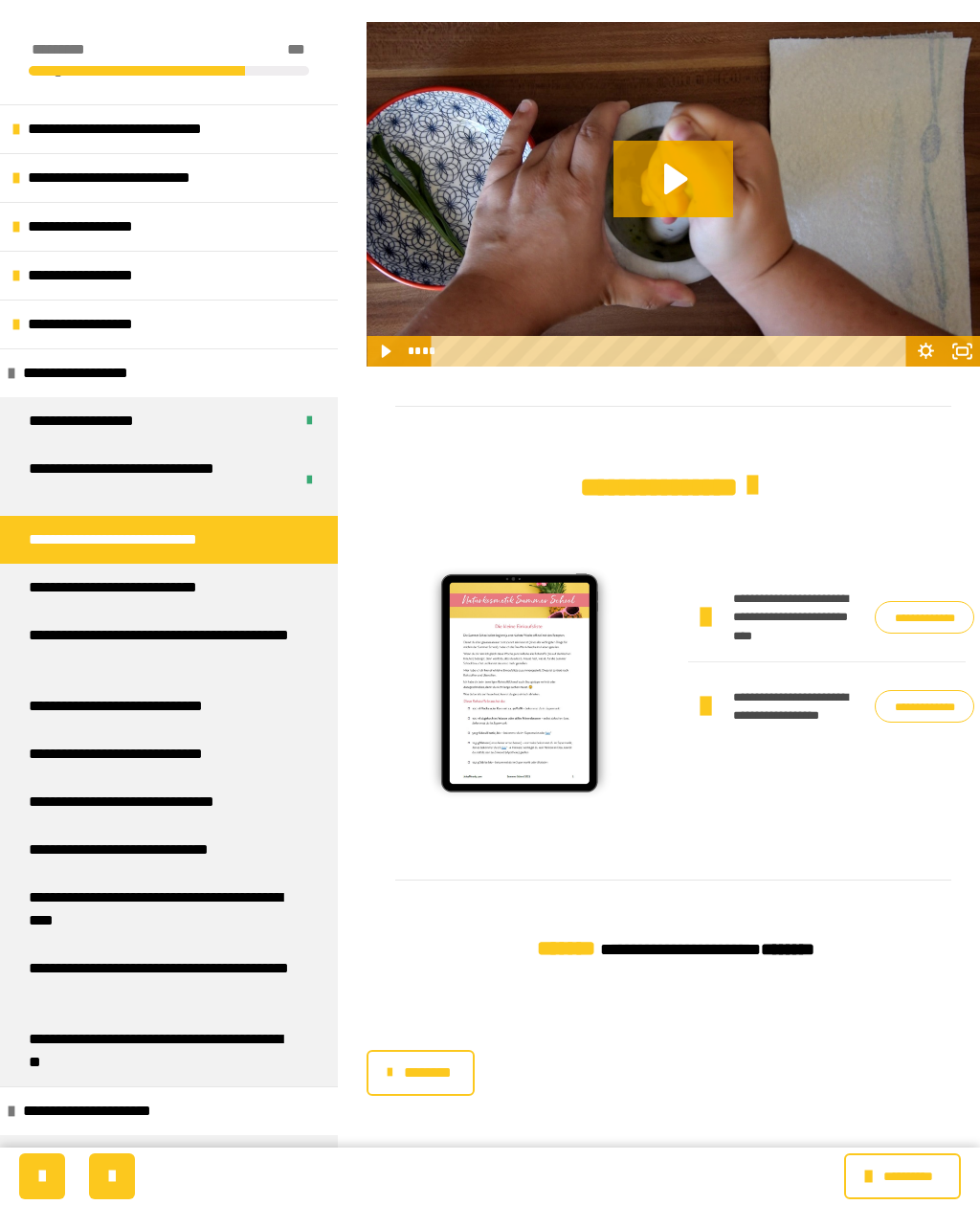 click on "**********" at bounding box center (924, 706) 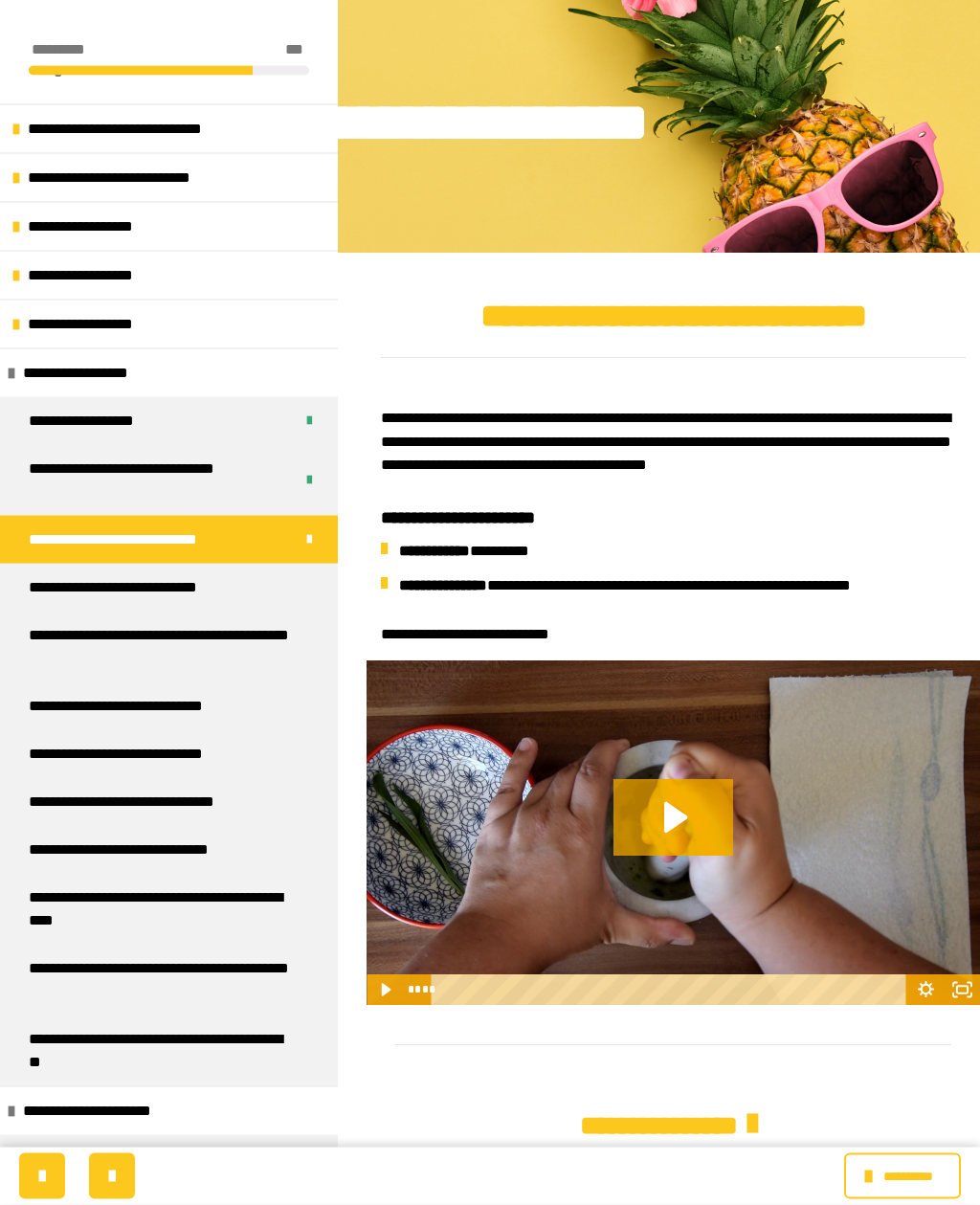 scroll, scrollTop: 0, scrollLeft: 0, axis: both 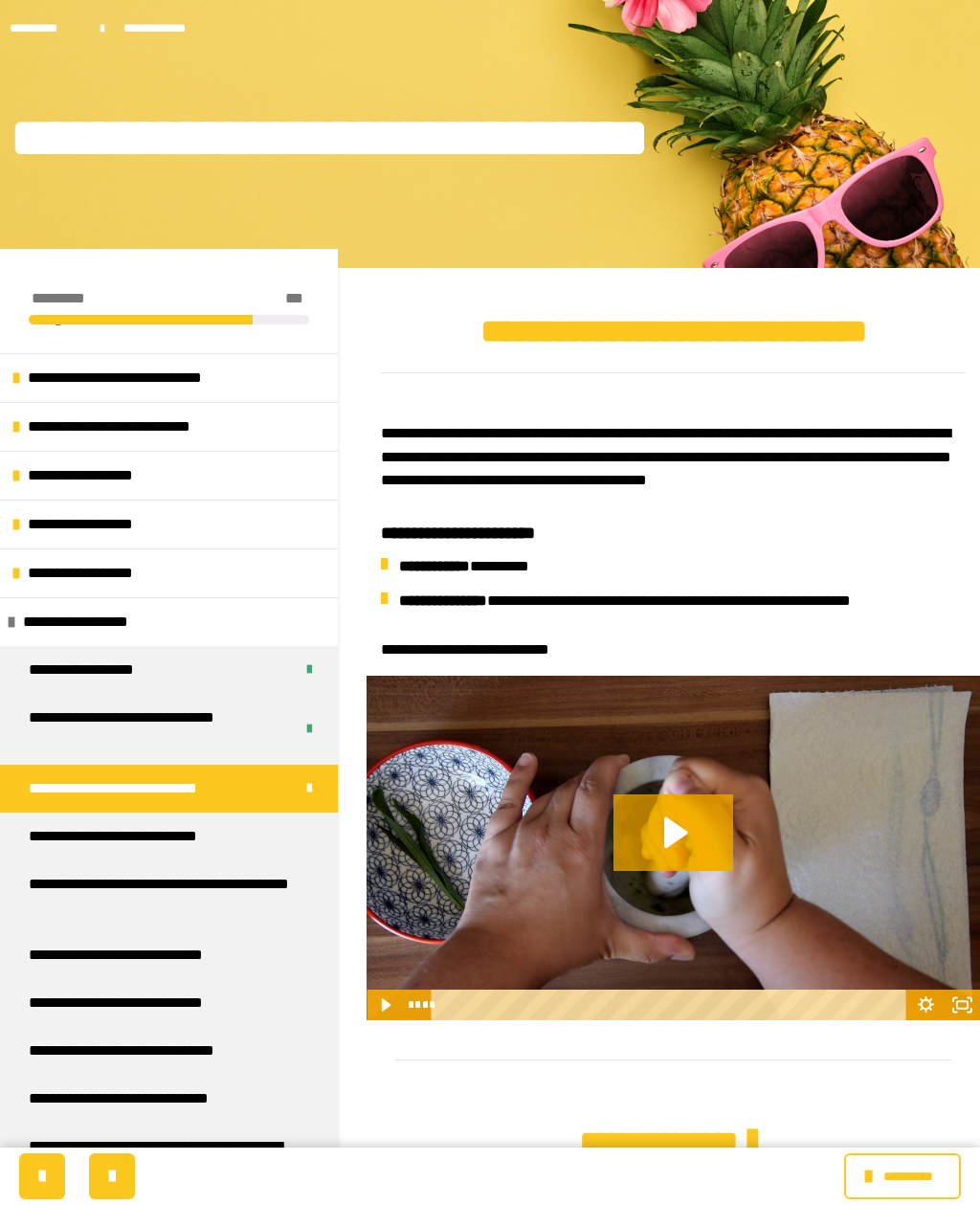 click on "**********" at bounding box center (127, 837) 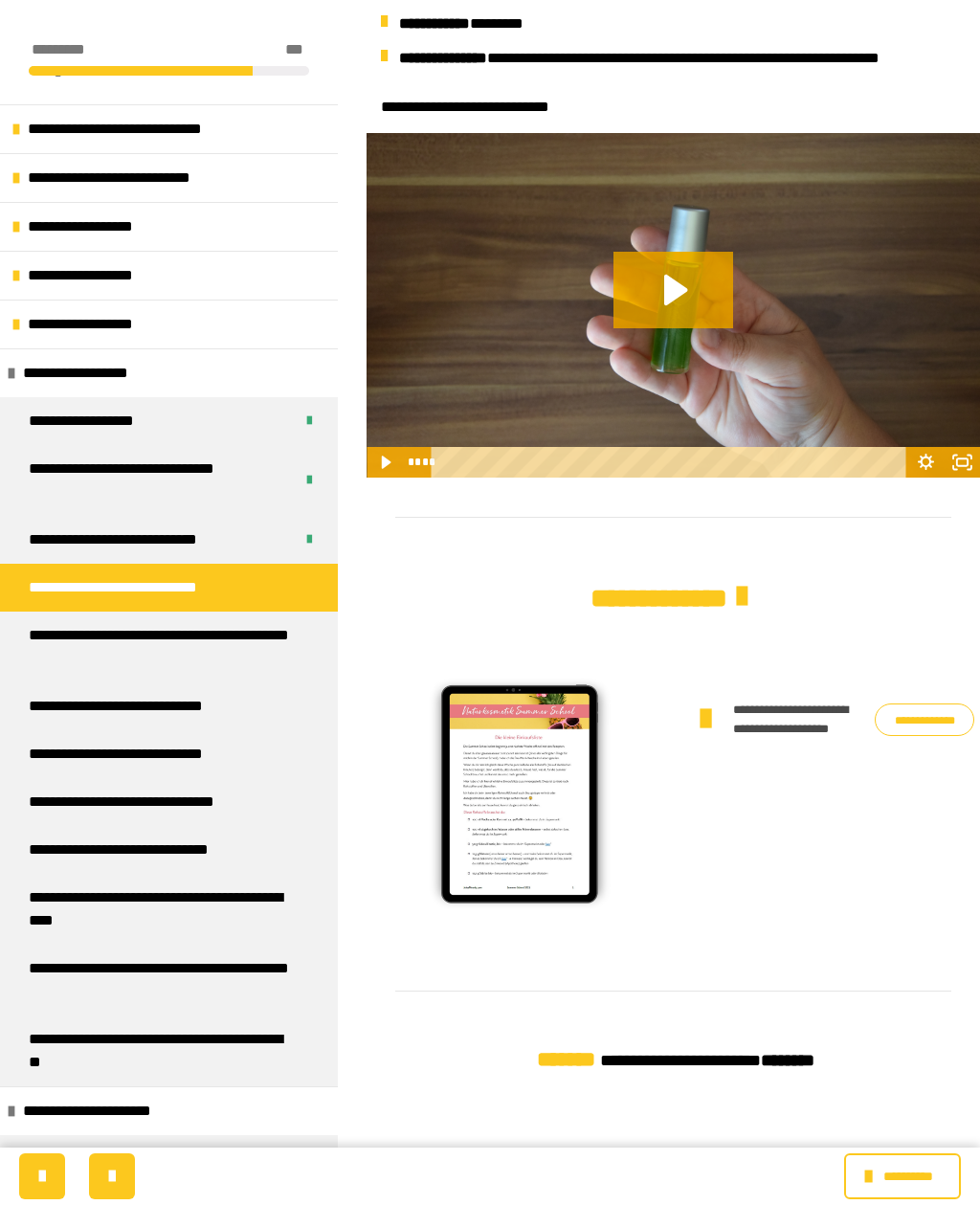 scroll, scrollTop: 616, scrollLeft: 0, axis: vertical 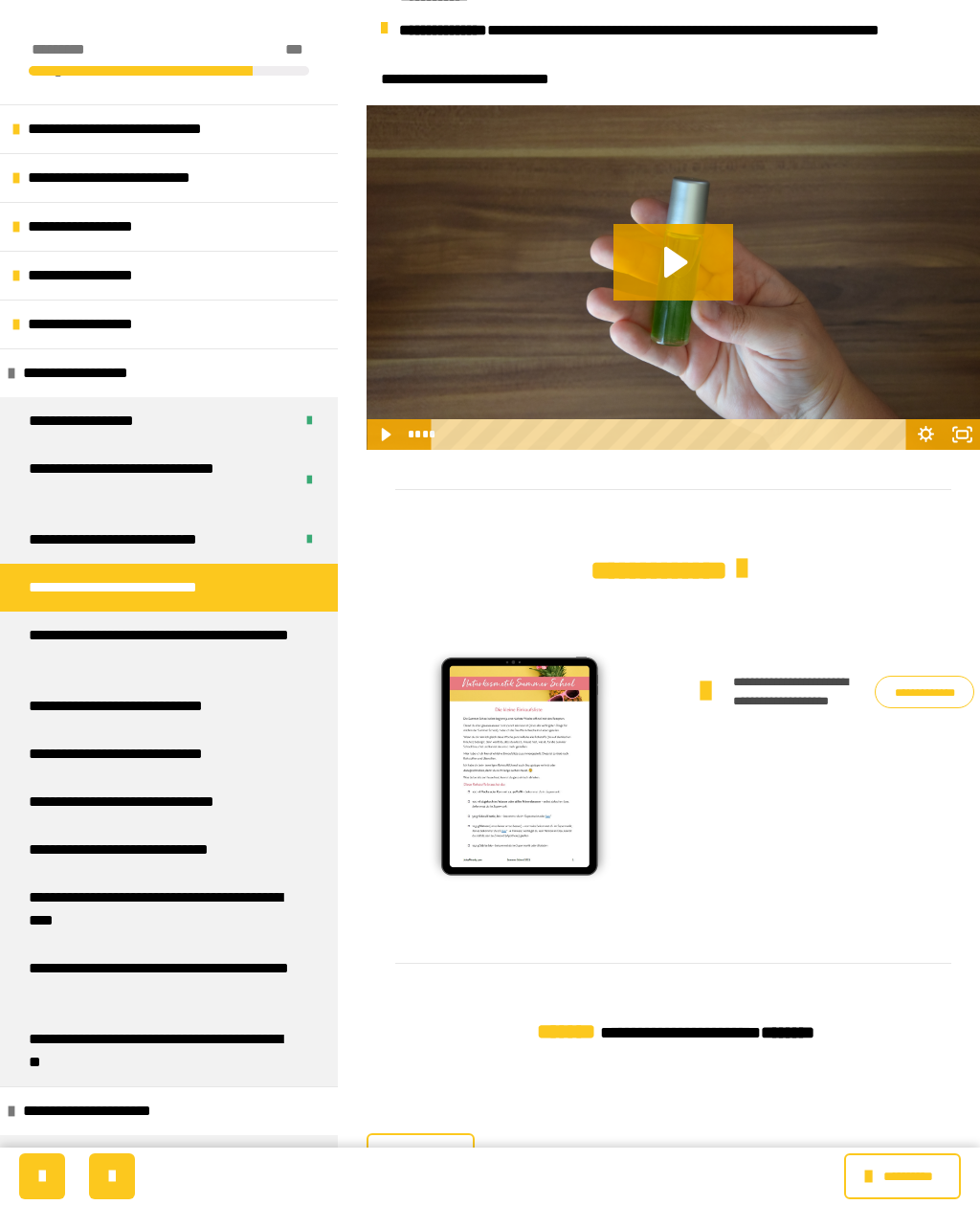 click on "**********" at bounding box center [924, 692] 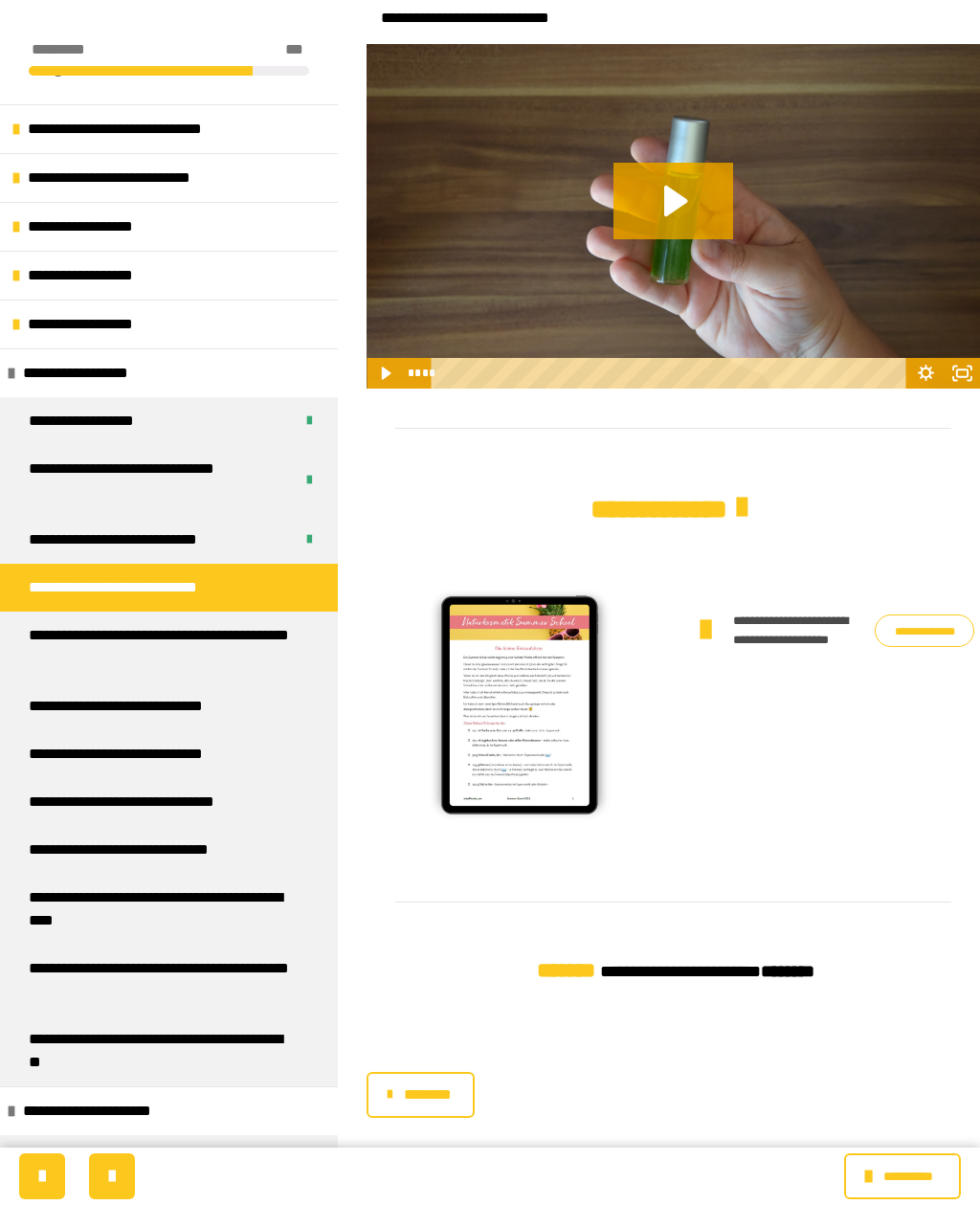 click on "********" at bounding box center [420, 1095] 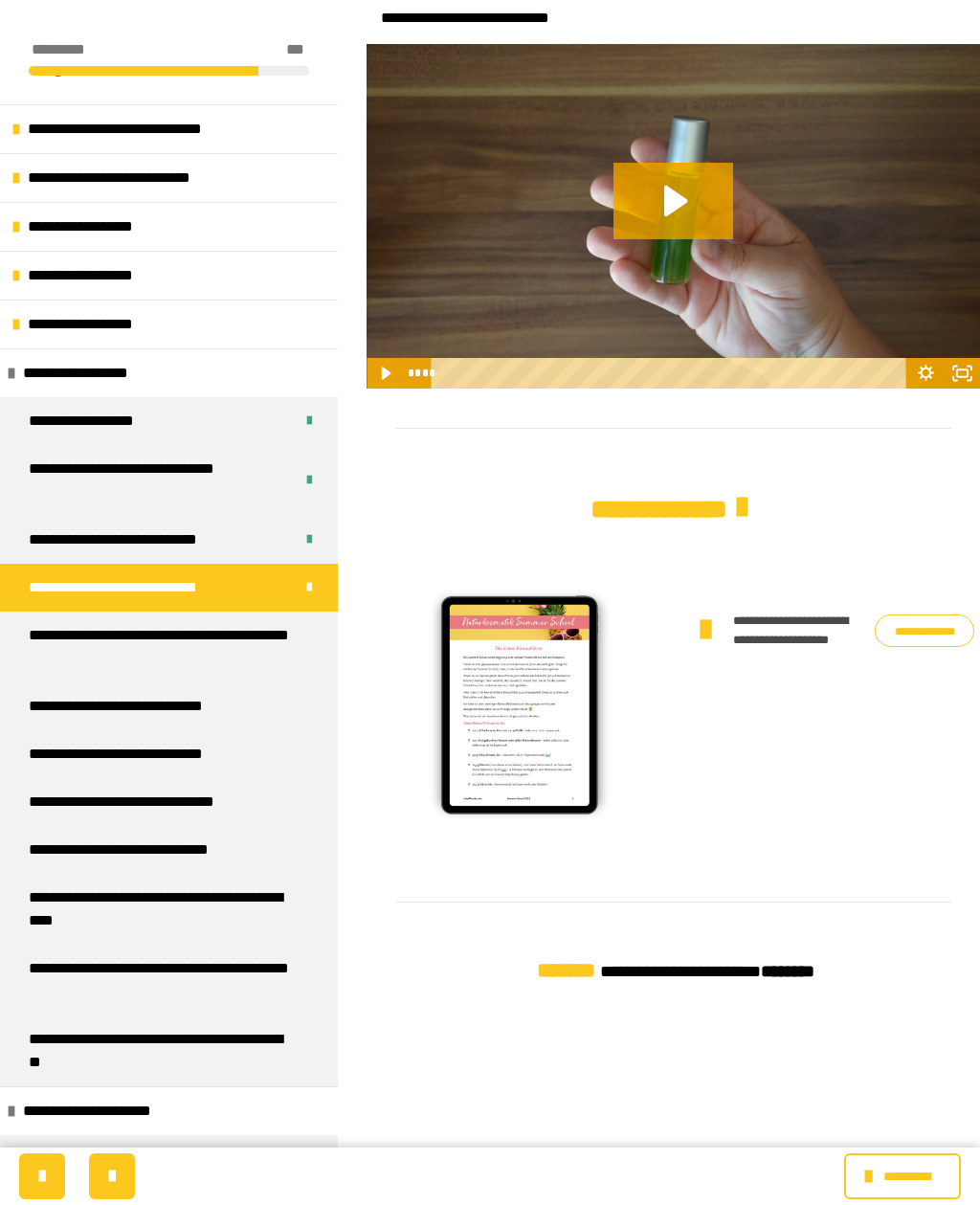 click on "**********" at bounding box center (161, 647) 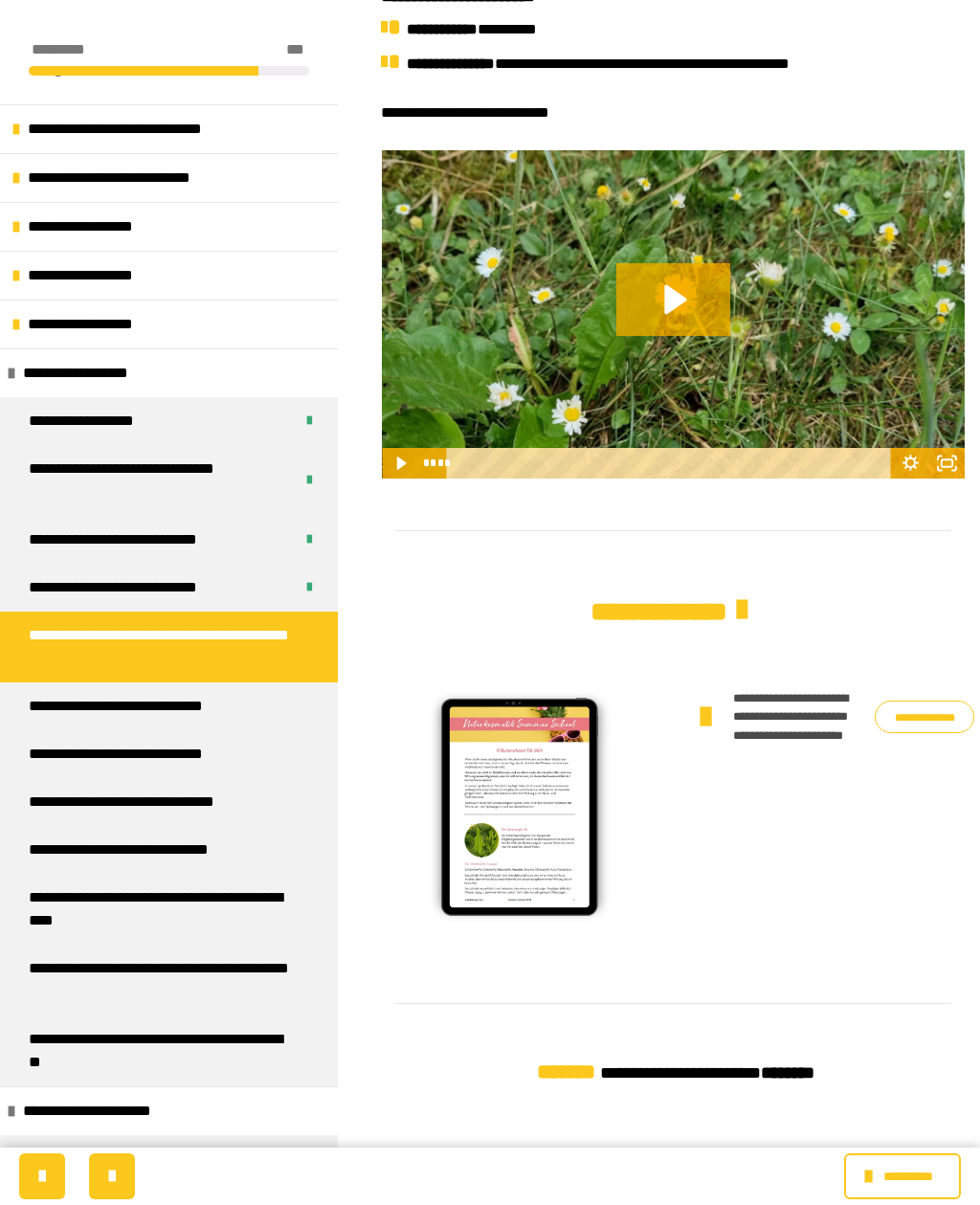 scroll, scrollTop: 638, scrollLeft: 0, axis: vertical 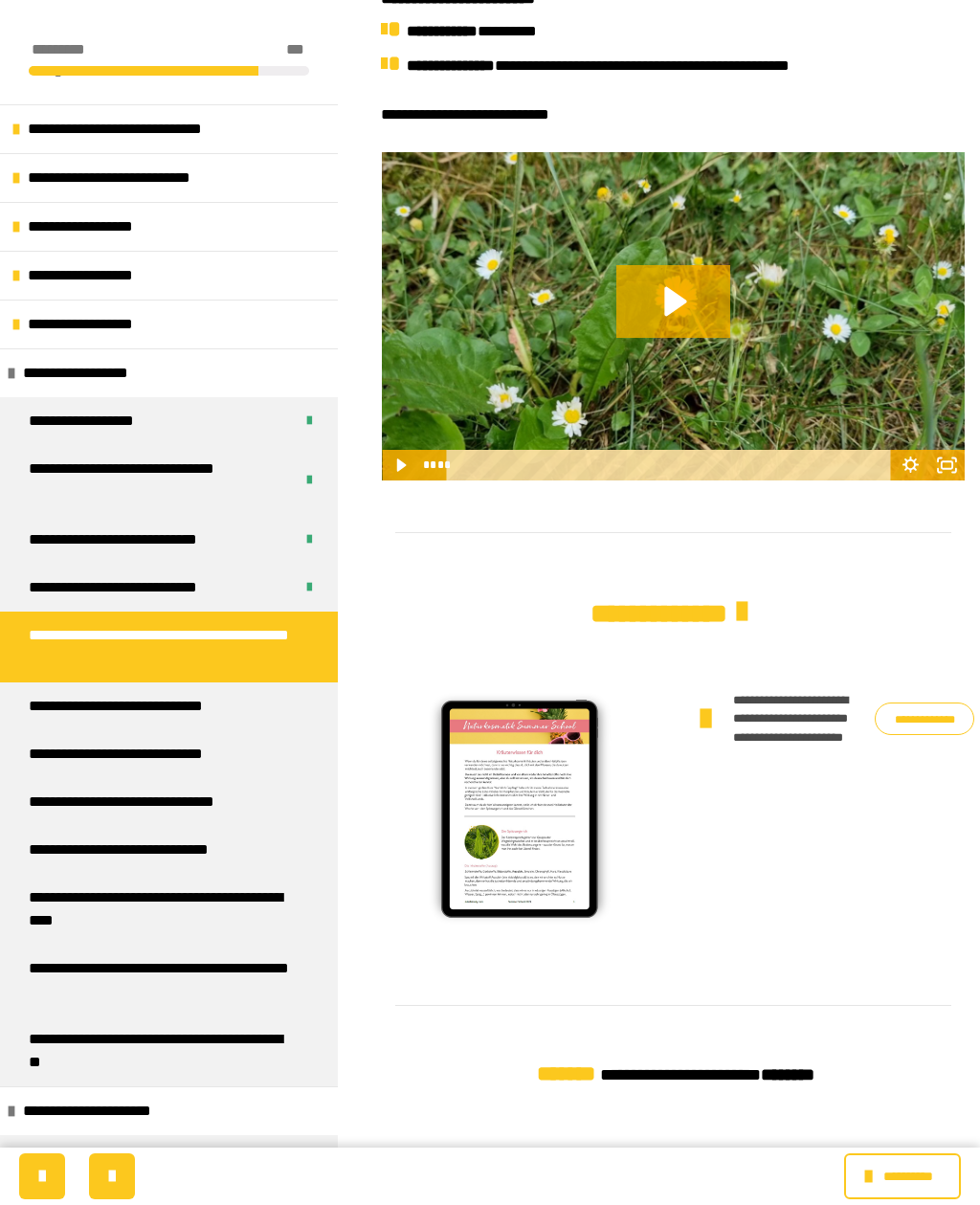 click on "**********" at bounding box center (924, 719) 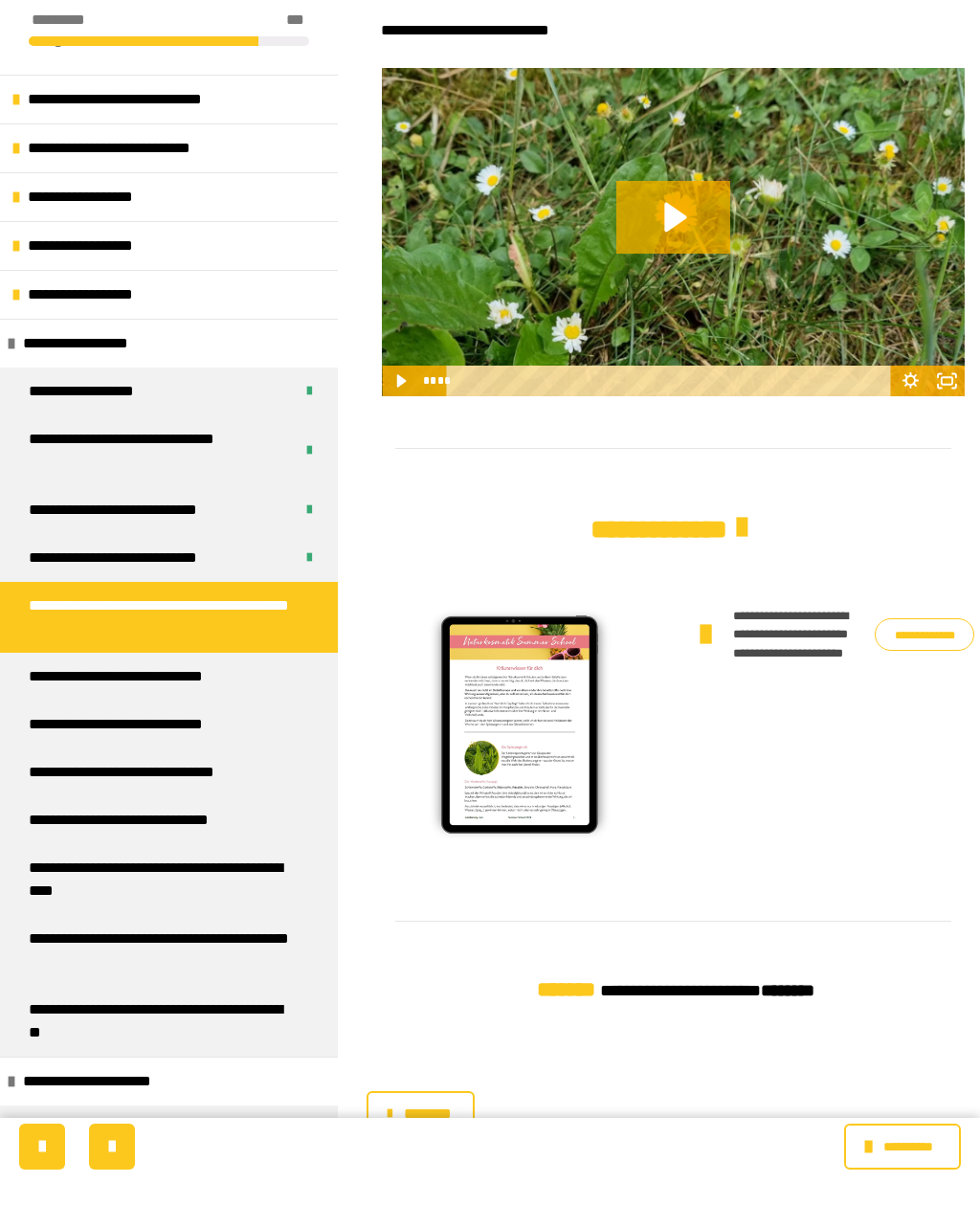 scroll, scrollTop: 685, scrollLeft: 0, axis: vertical 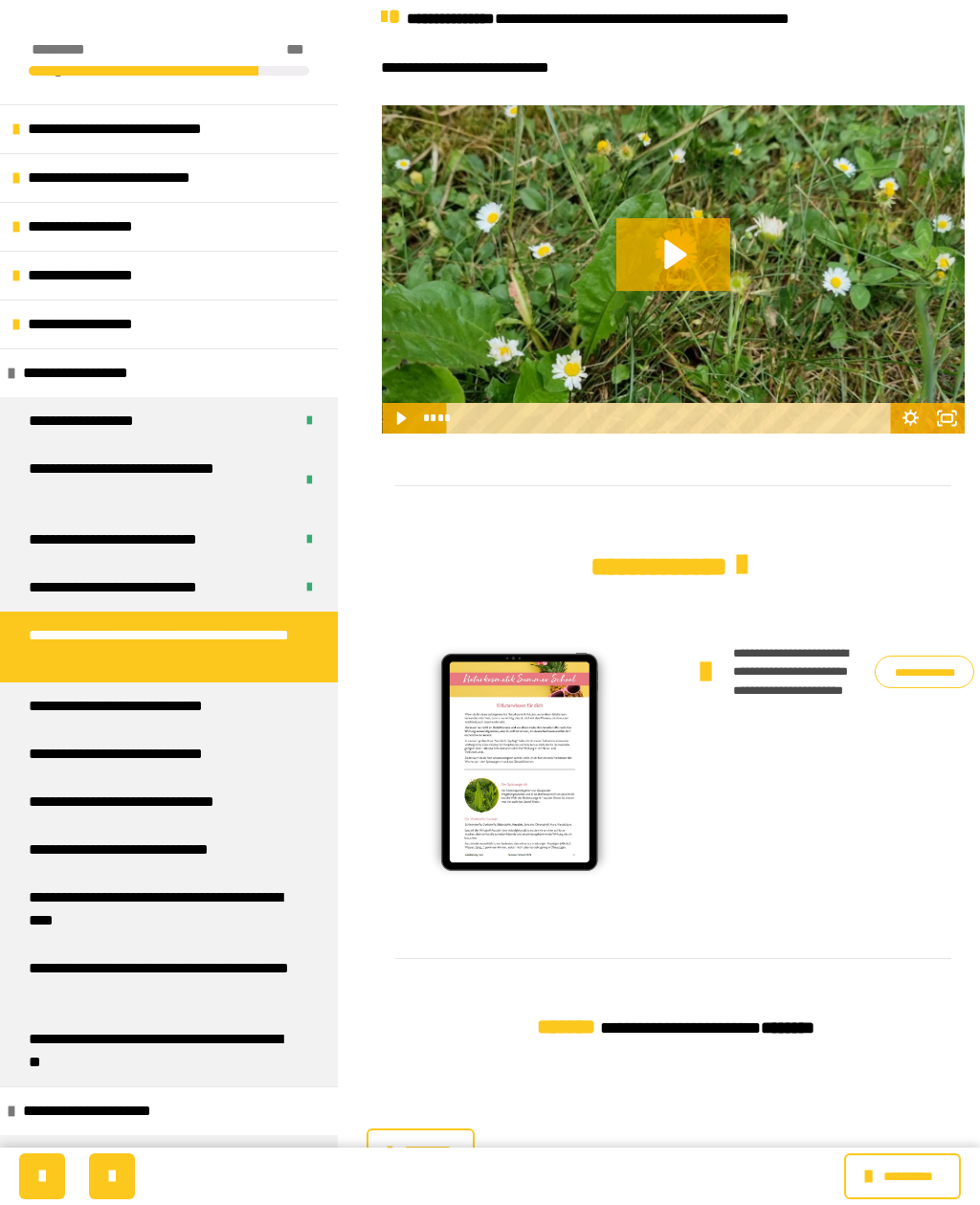 click on "********" at bounding box center [427, 1151] 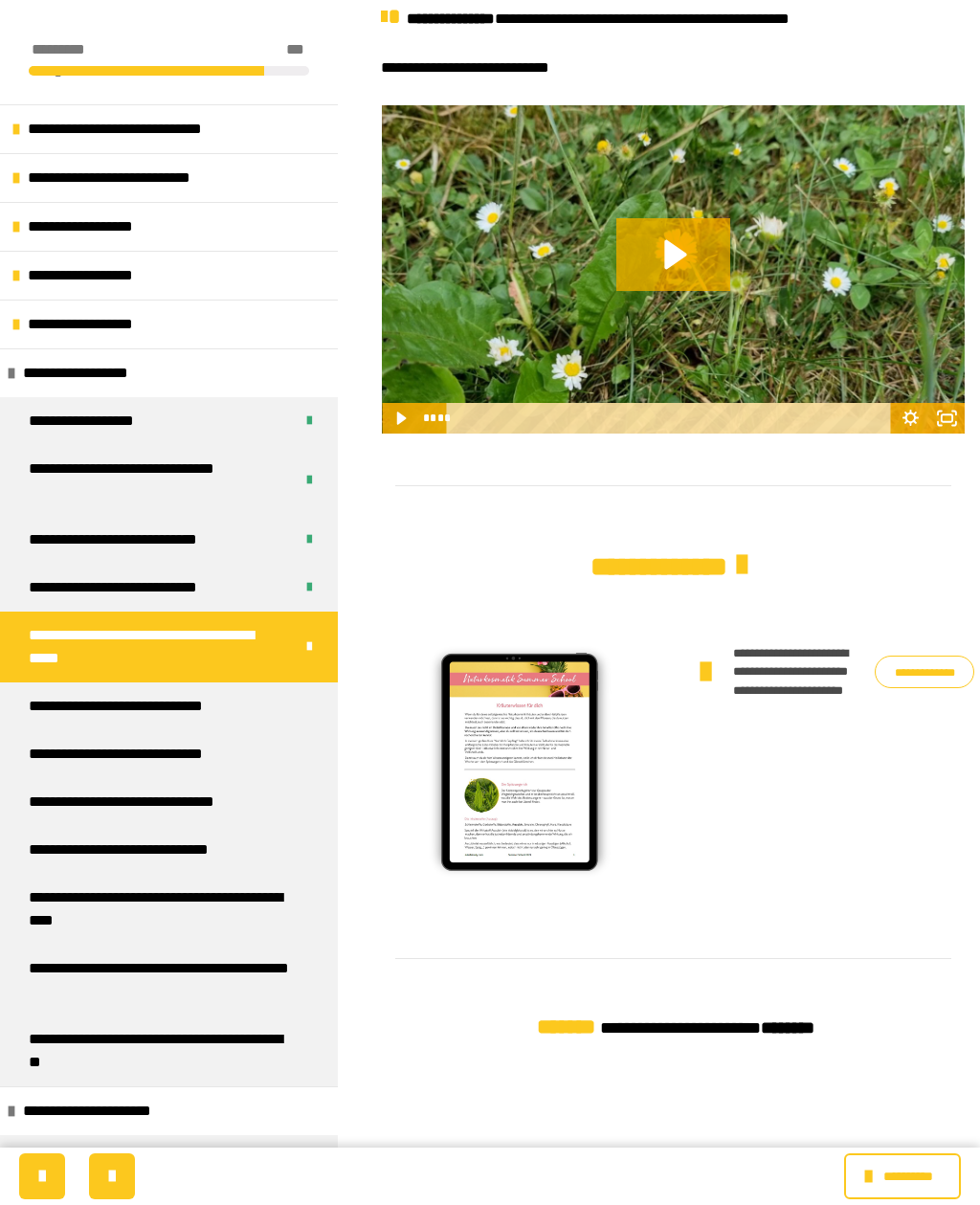 click on "**********" at bounding box center [168, 706] 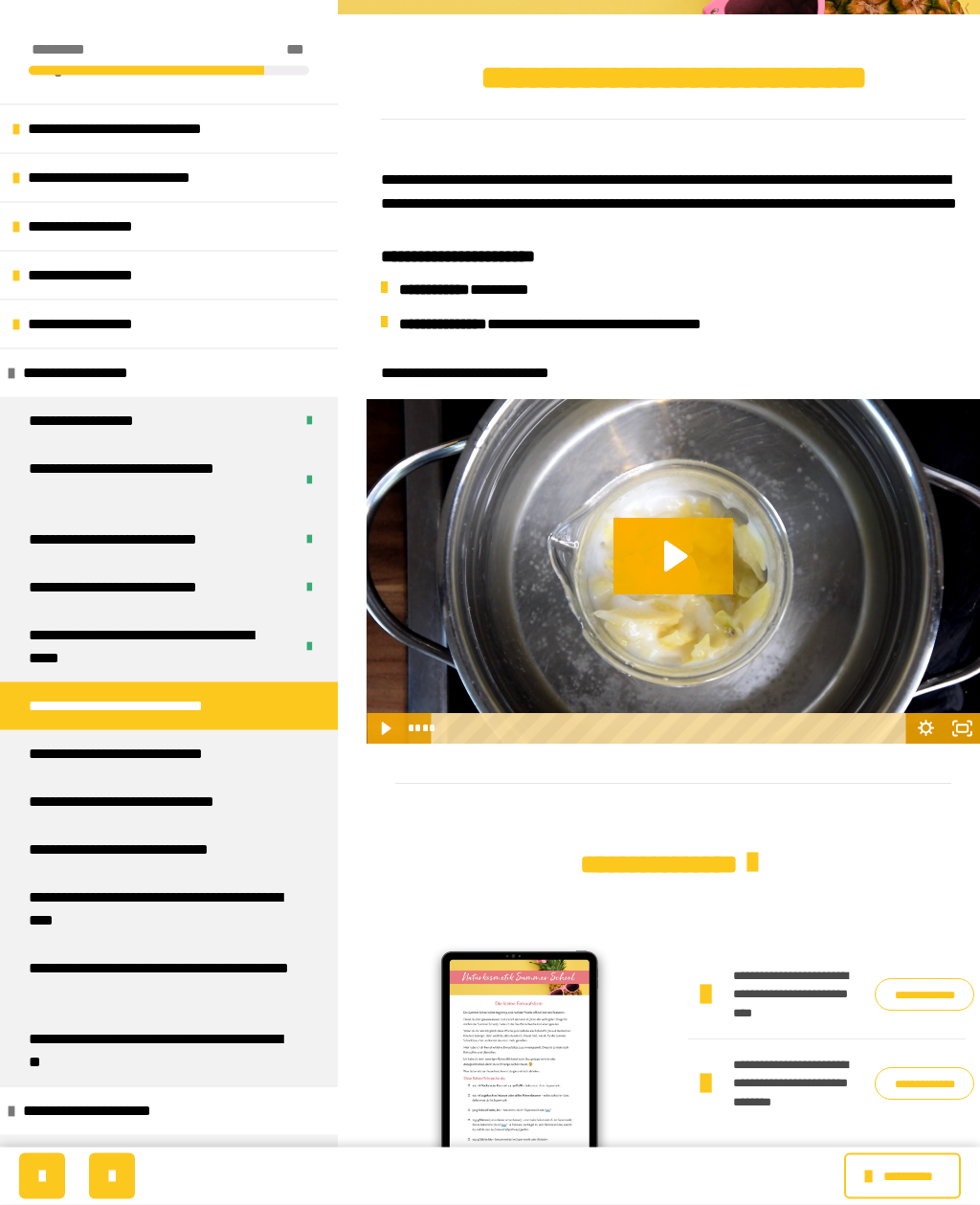 scroll, scrollTop: 254, scrollLeft: 0, axis: vertical 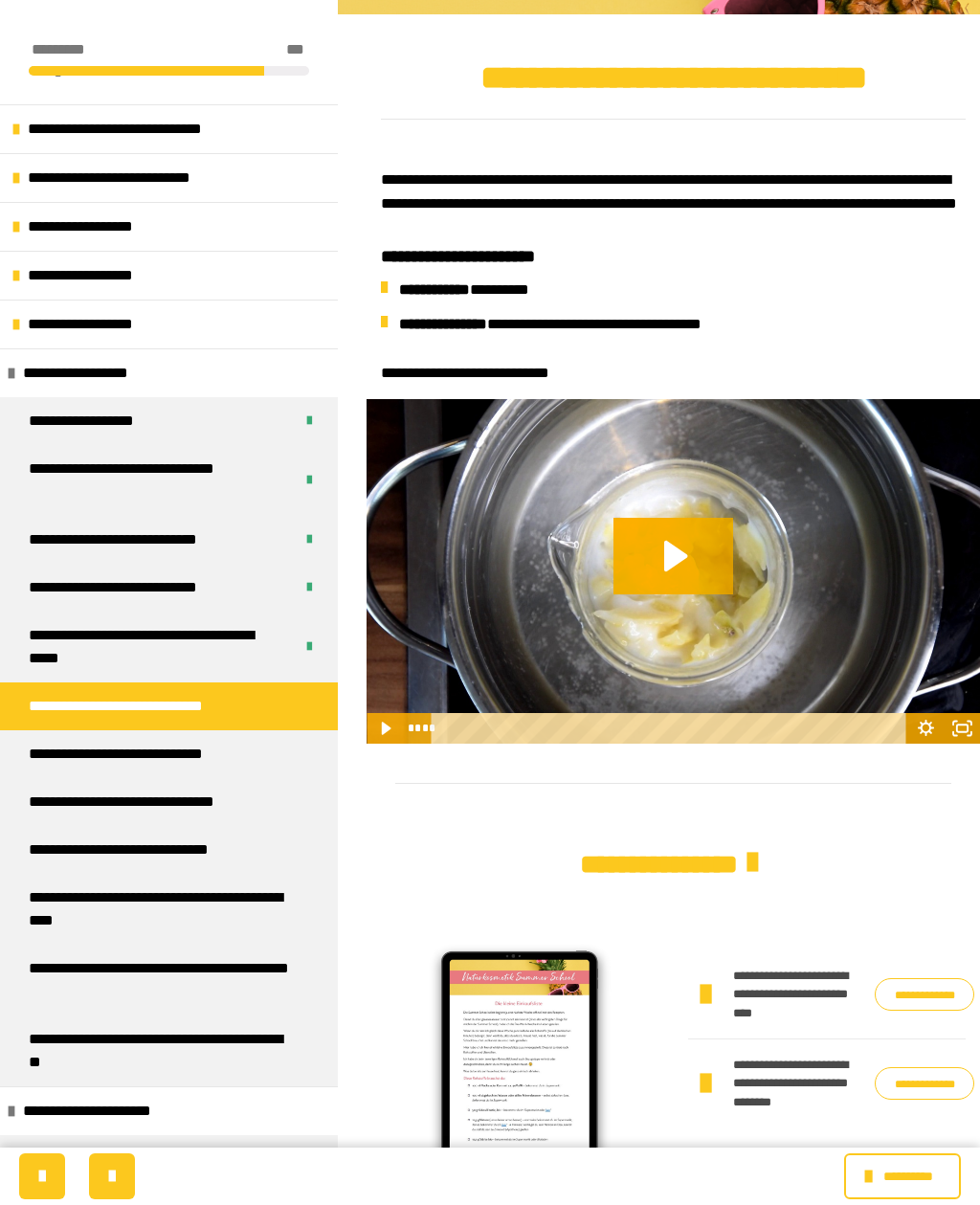 click on "**********" at bounding box center [924, 994] 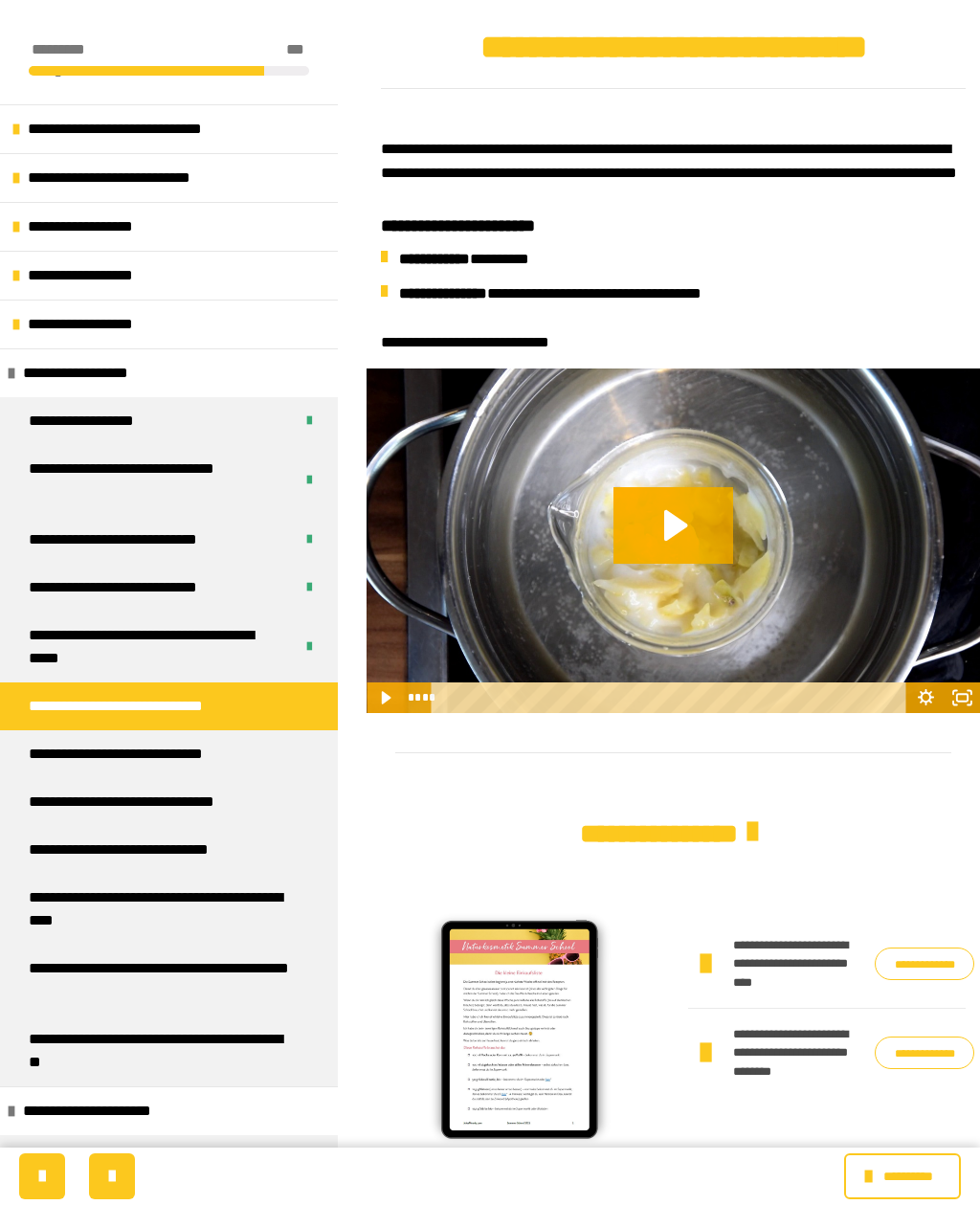 click on "**********" at bounding box center (924, 1053) 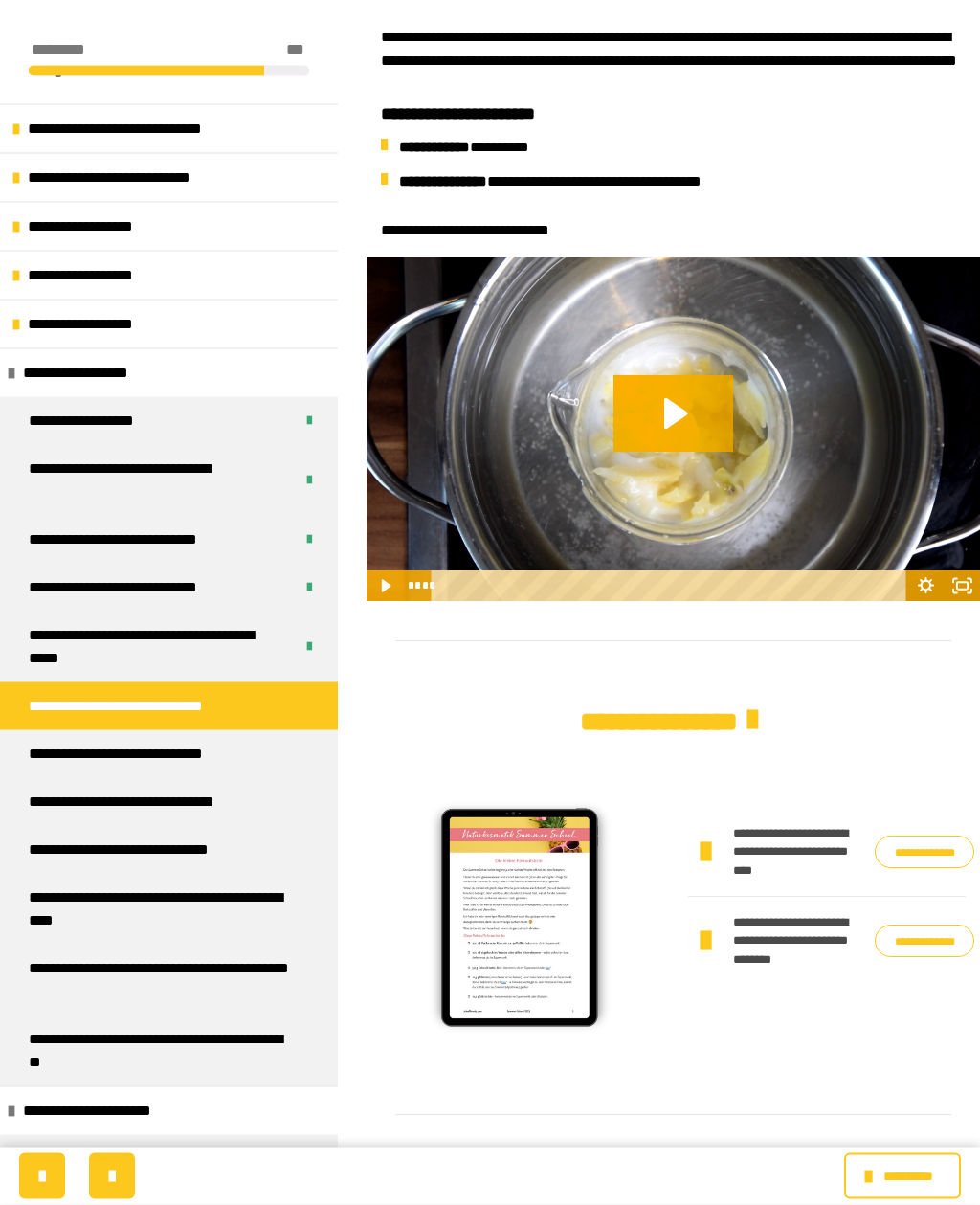 scroll, scrollTop: 545, scrollLeft: 0, axis: vertical 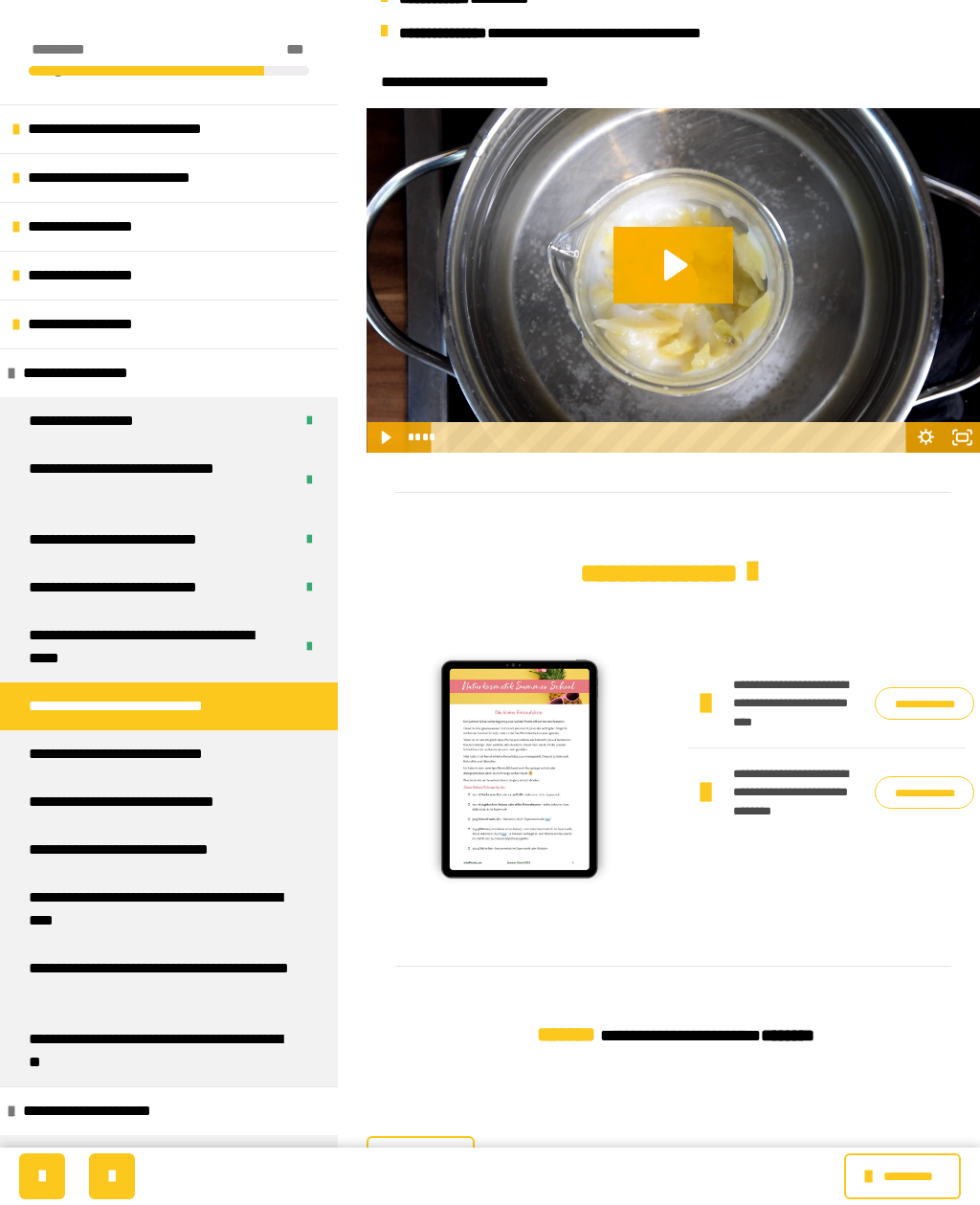 click on "********" at bounding box center [427, 1159] 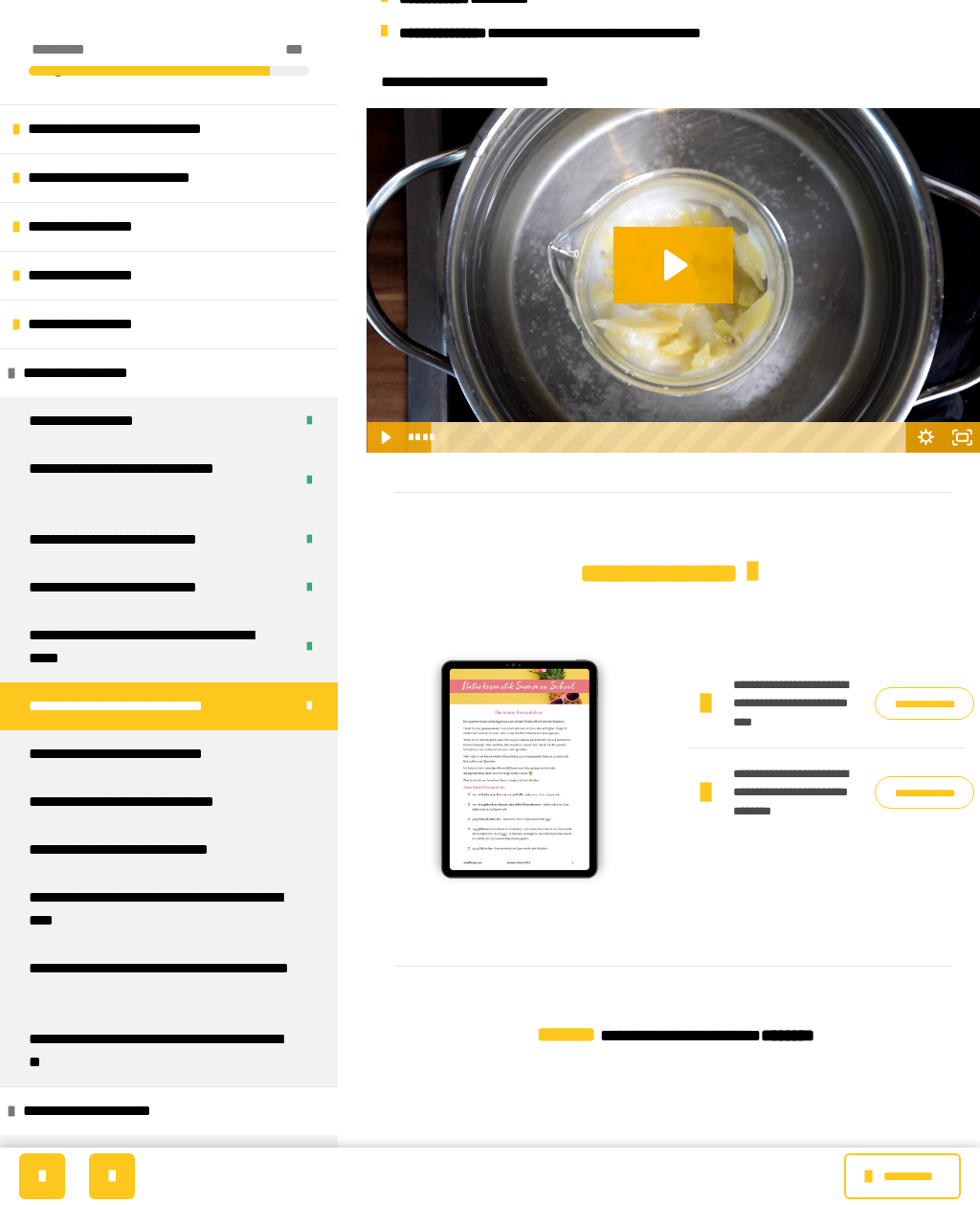 click on "**********" at bounding box center [168, 754] 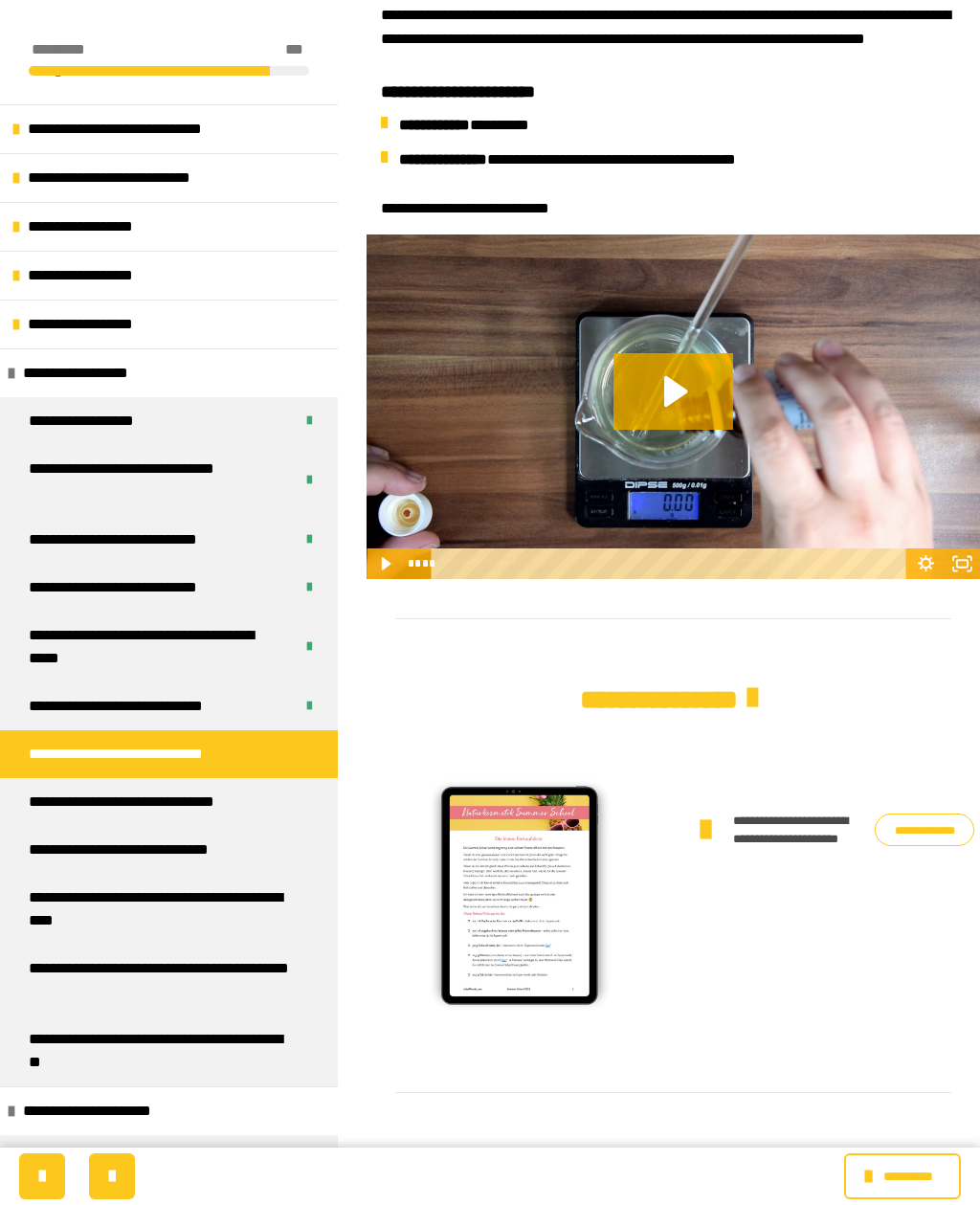 scroll, scrollTop: 545, scrollLeft: 0, axis: vertical 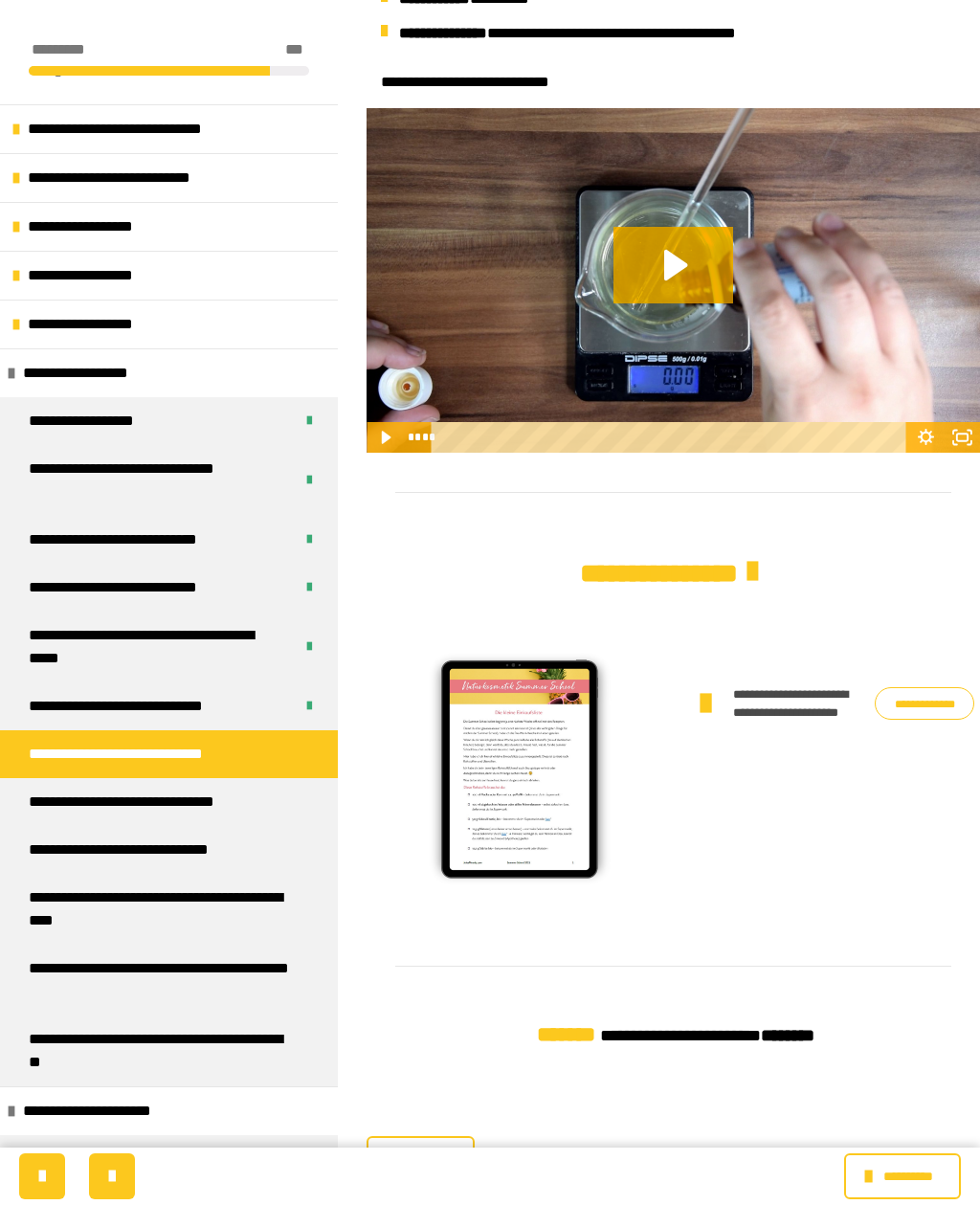click on "**********" at bounding box center [924, 703] 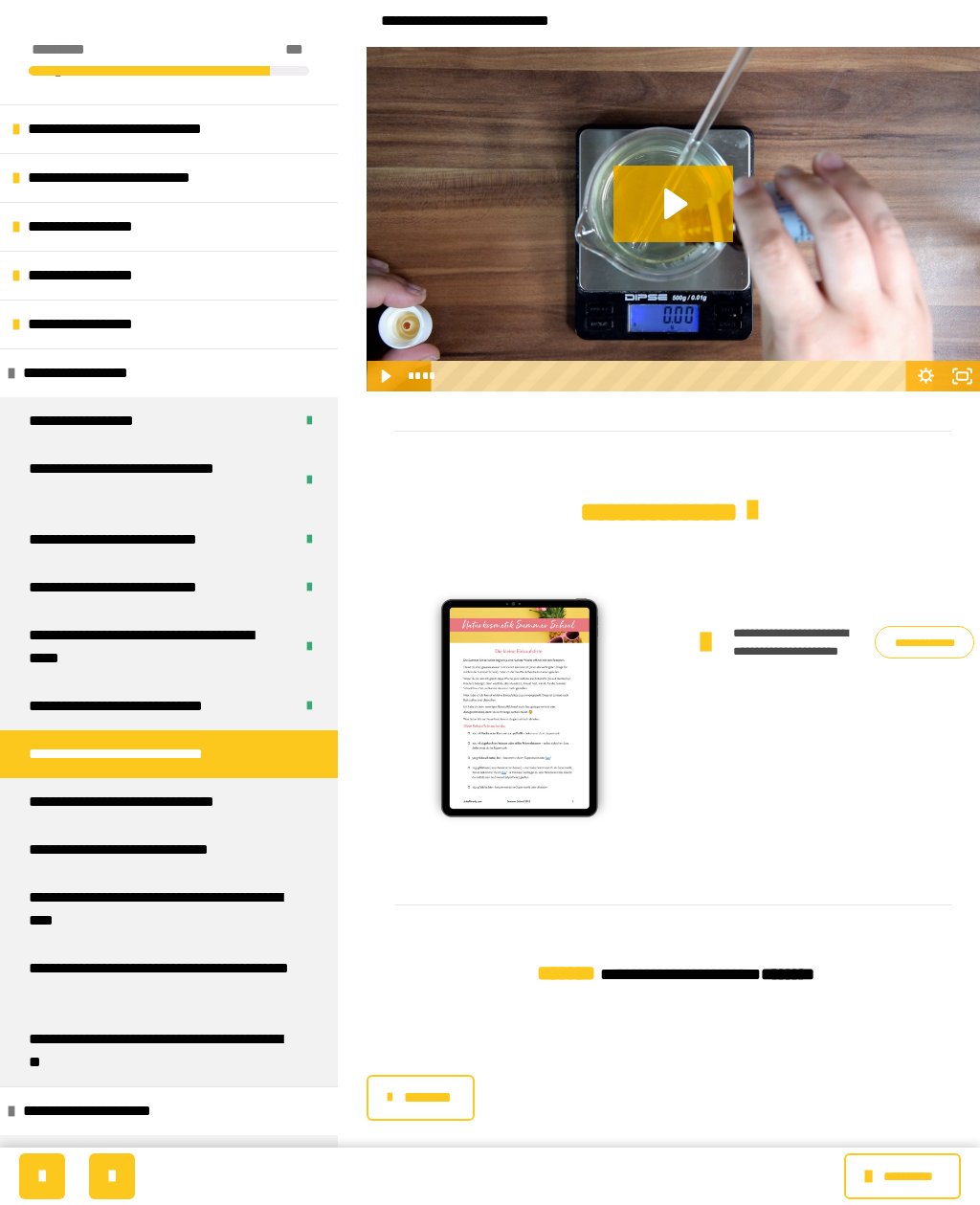 click on "********" at bounding box center (427, 1098) 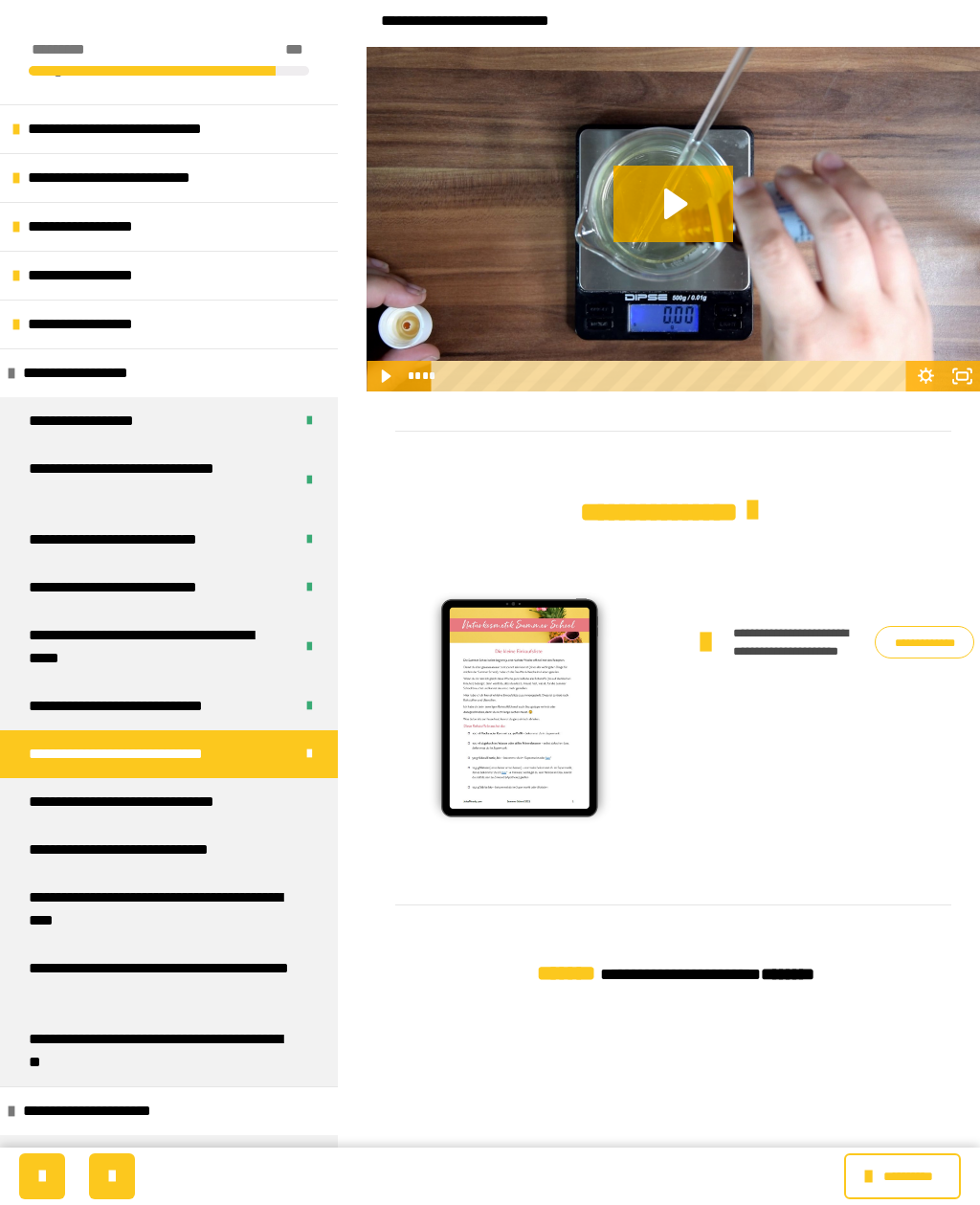 click on "**********" at bounding box center (168, 802) 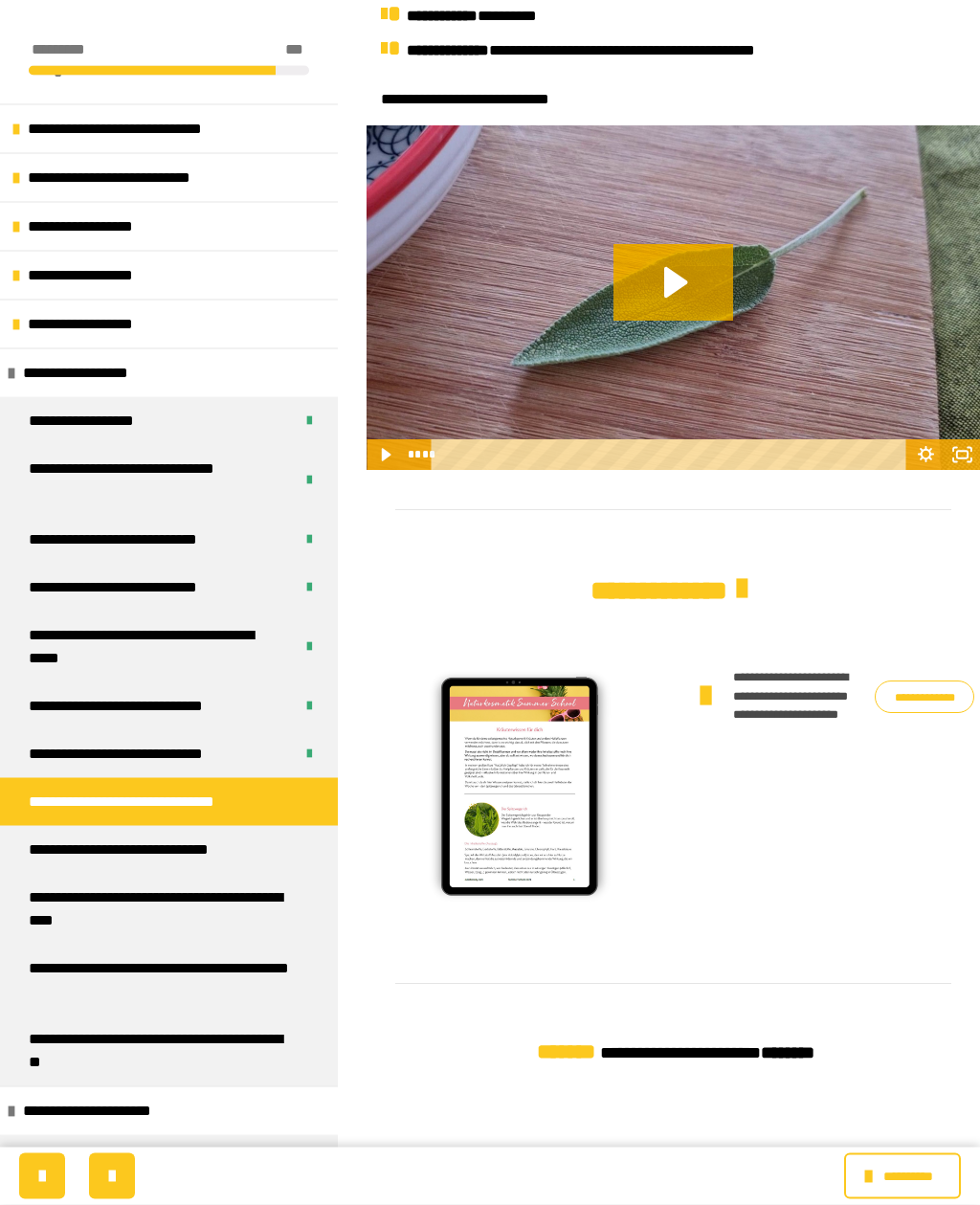 scroll, scrollTop: 727, scrollLeft: 0, axis: vertical 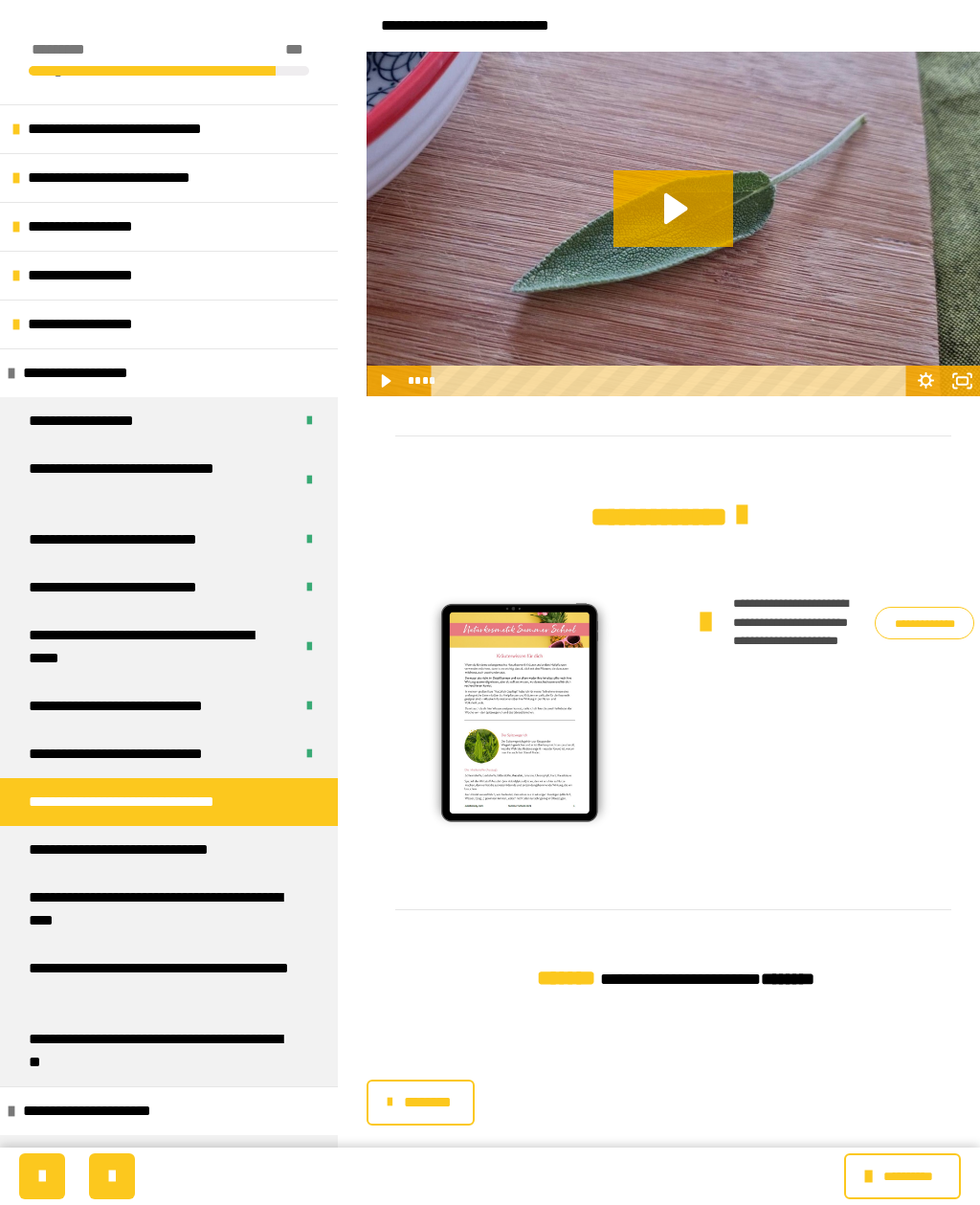 click on "**********" at bounding box center [924, 623] 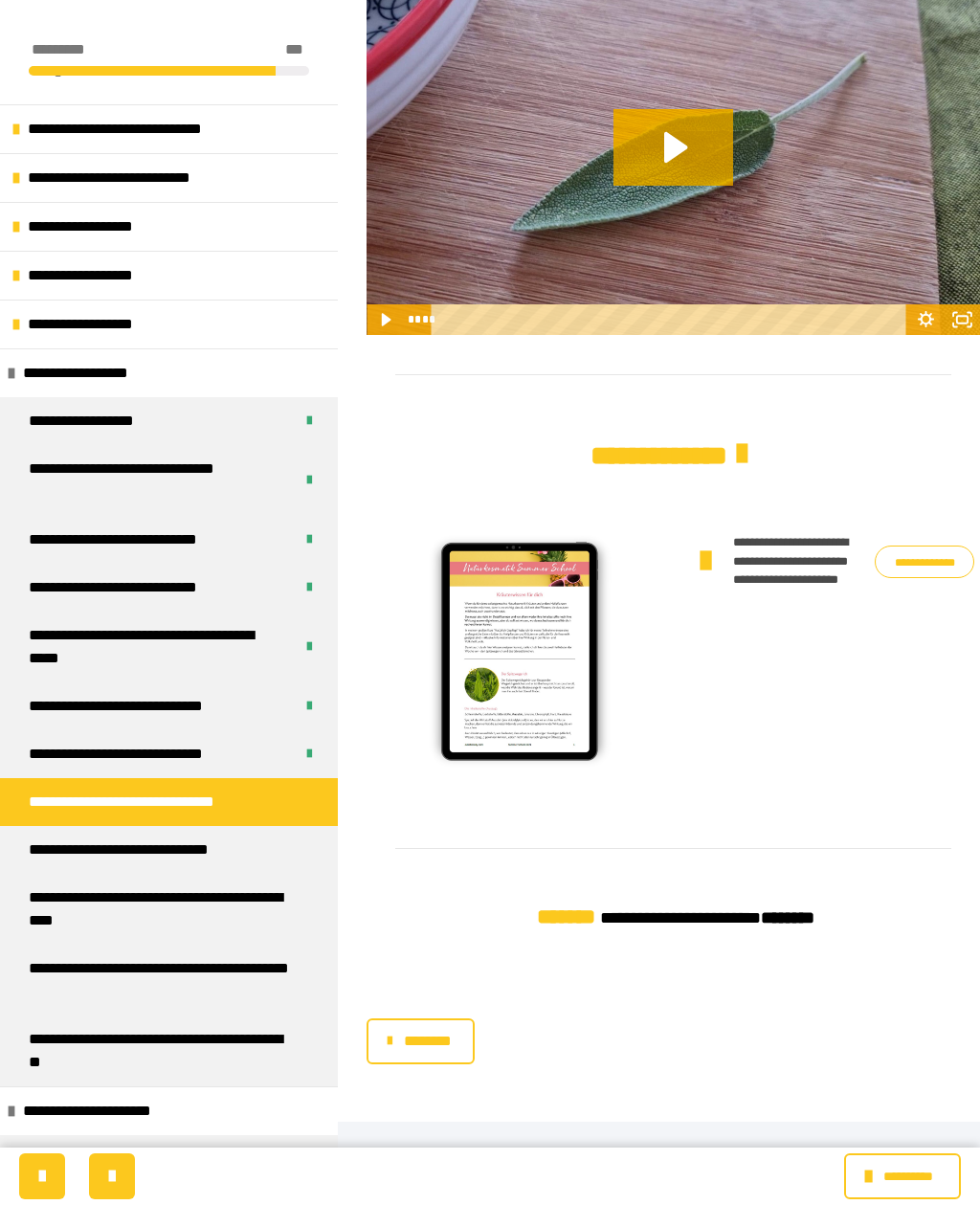 click on "********" at bounding box center (427, 1041) 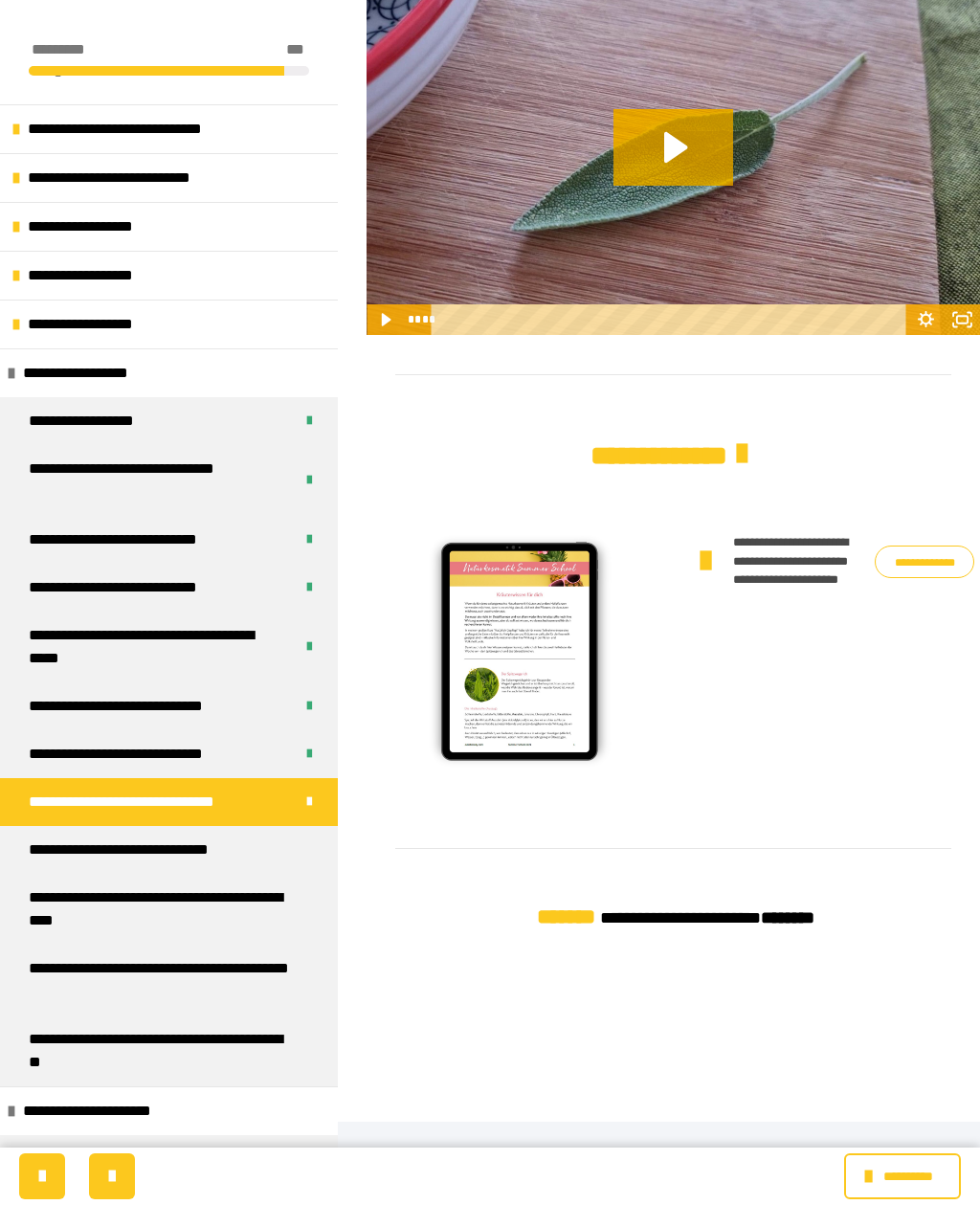 click on "**********" at bounding box center [153, 850] 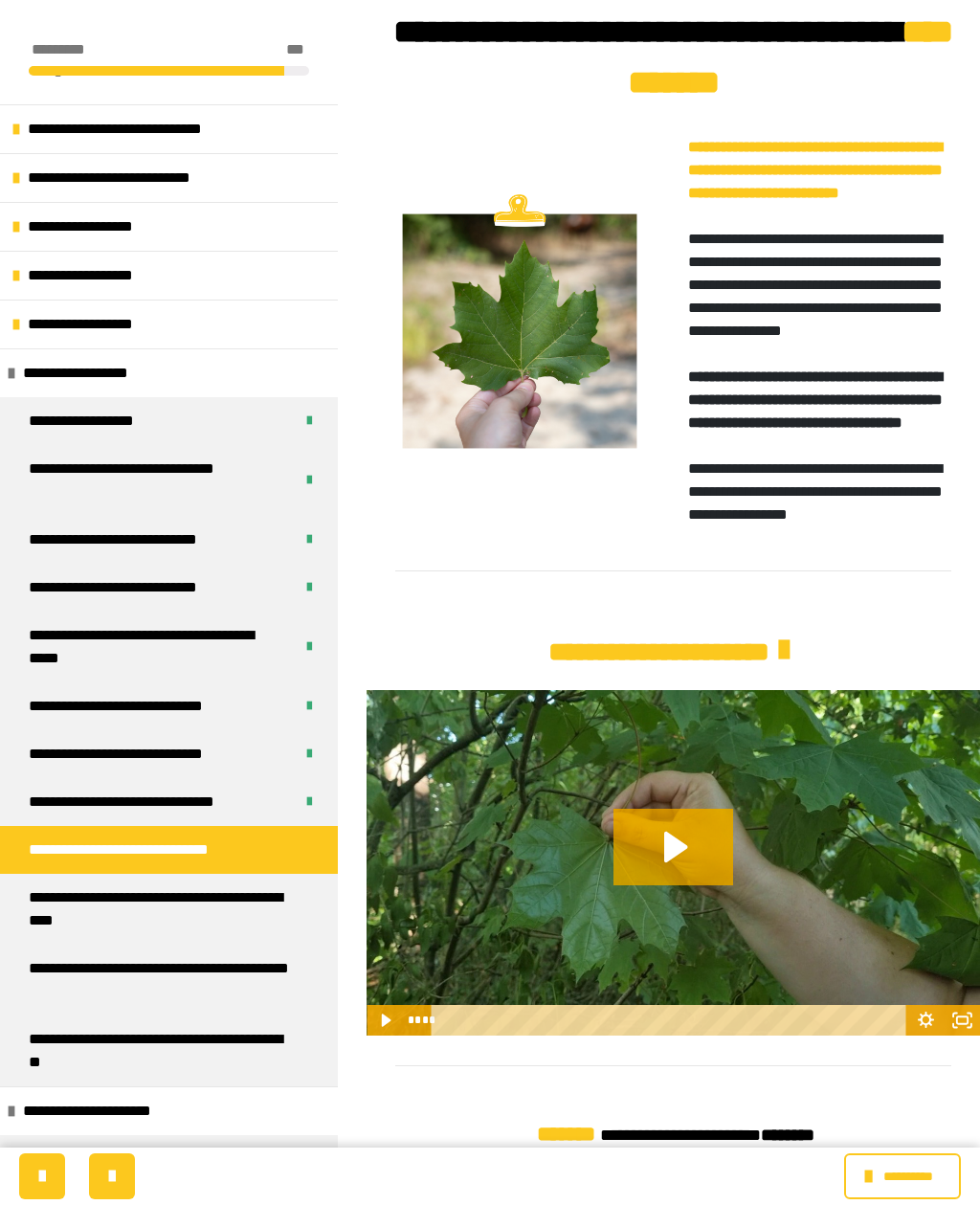 scroll, scrollTop: 437, scrollLeft: 0, axis: vertical 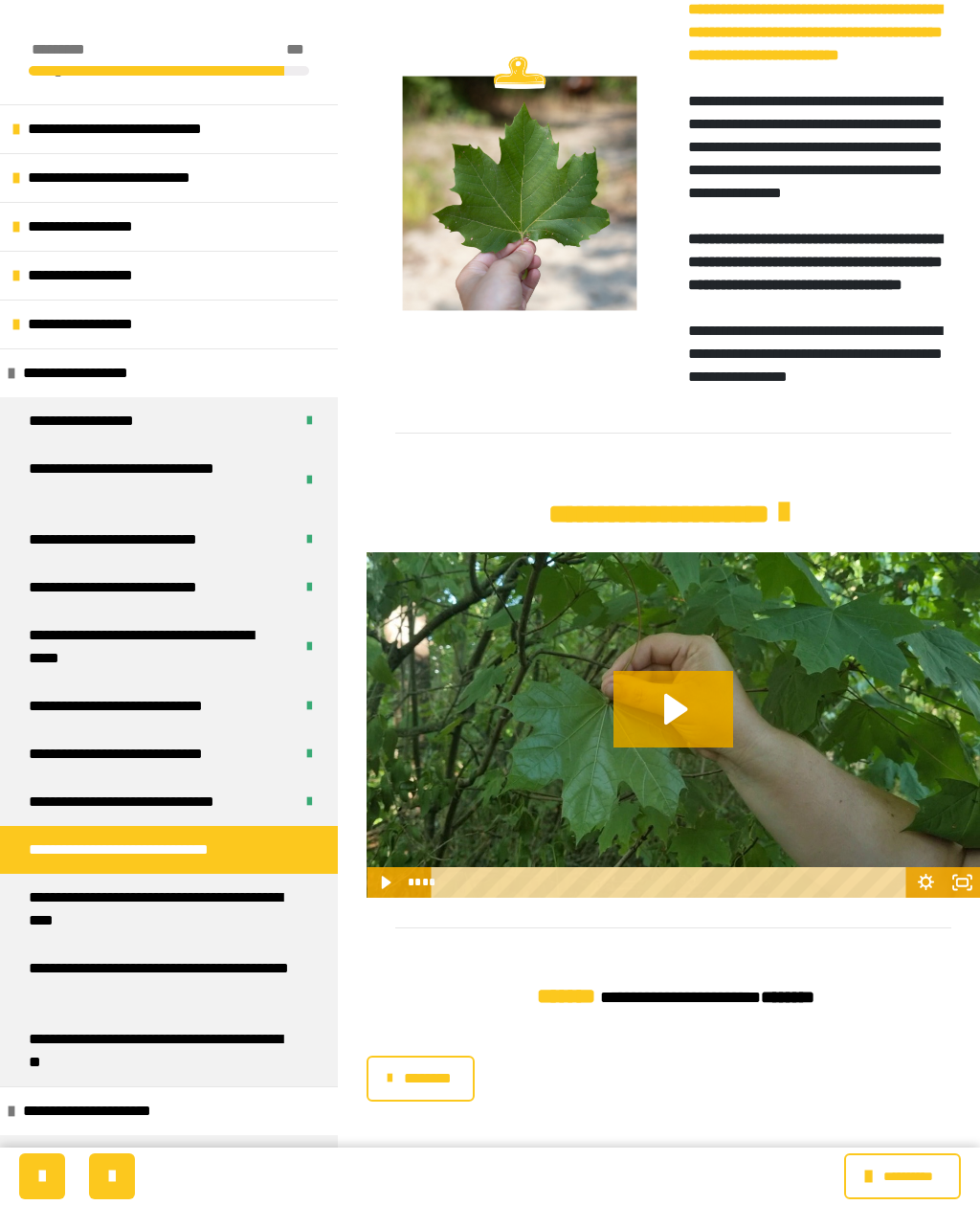 click on "********" at bounding box center [420, 1079] 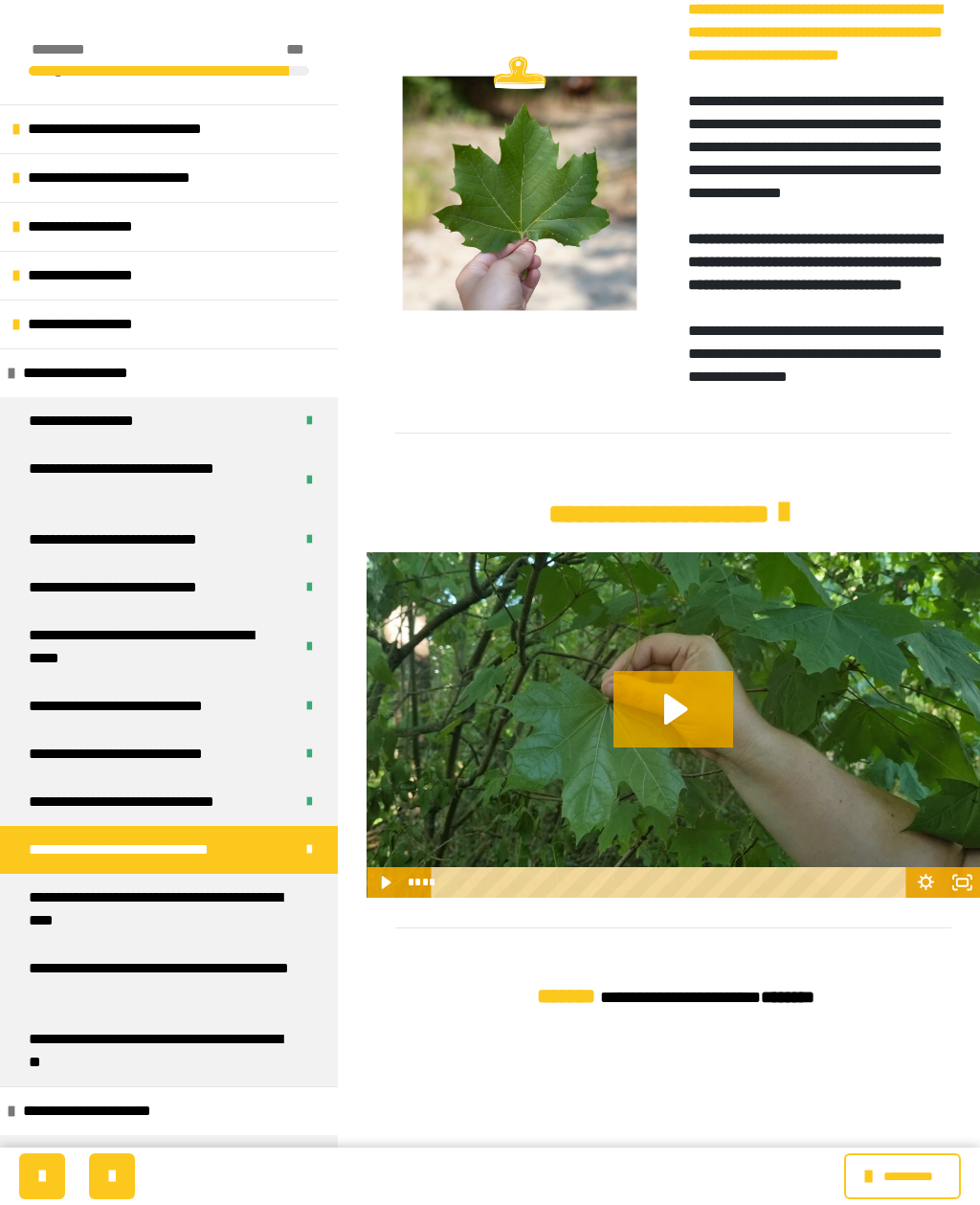 click on "**********" at bounding box center (161, 909) 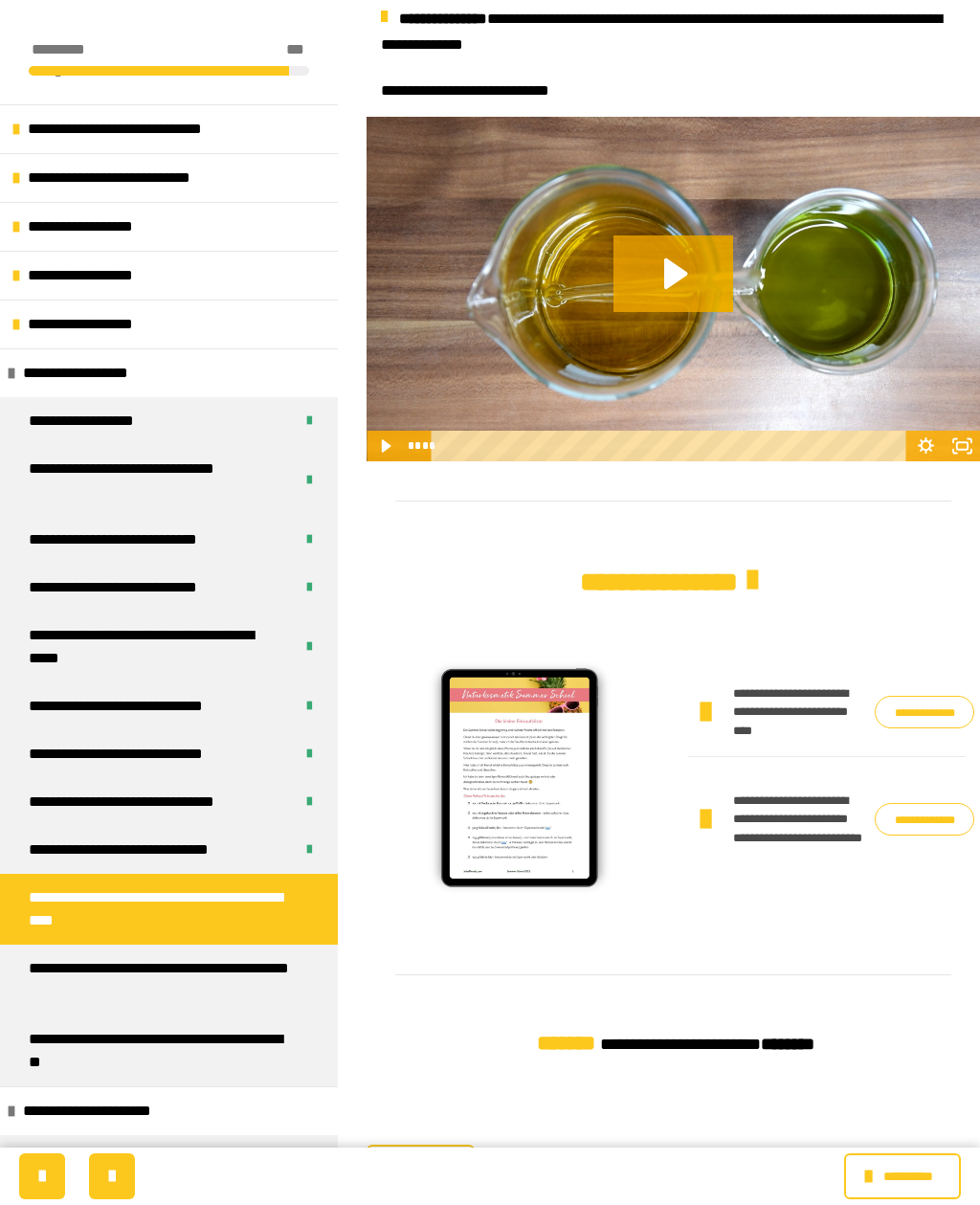 scroll, scrollTop: 592, scrollLeft: 0, axis: vertical 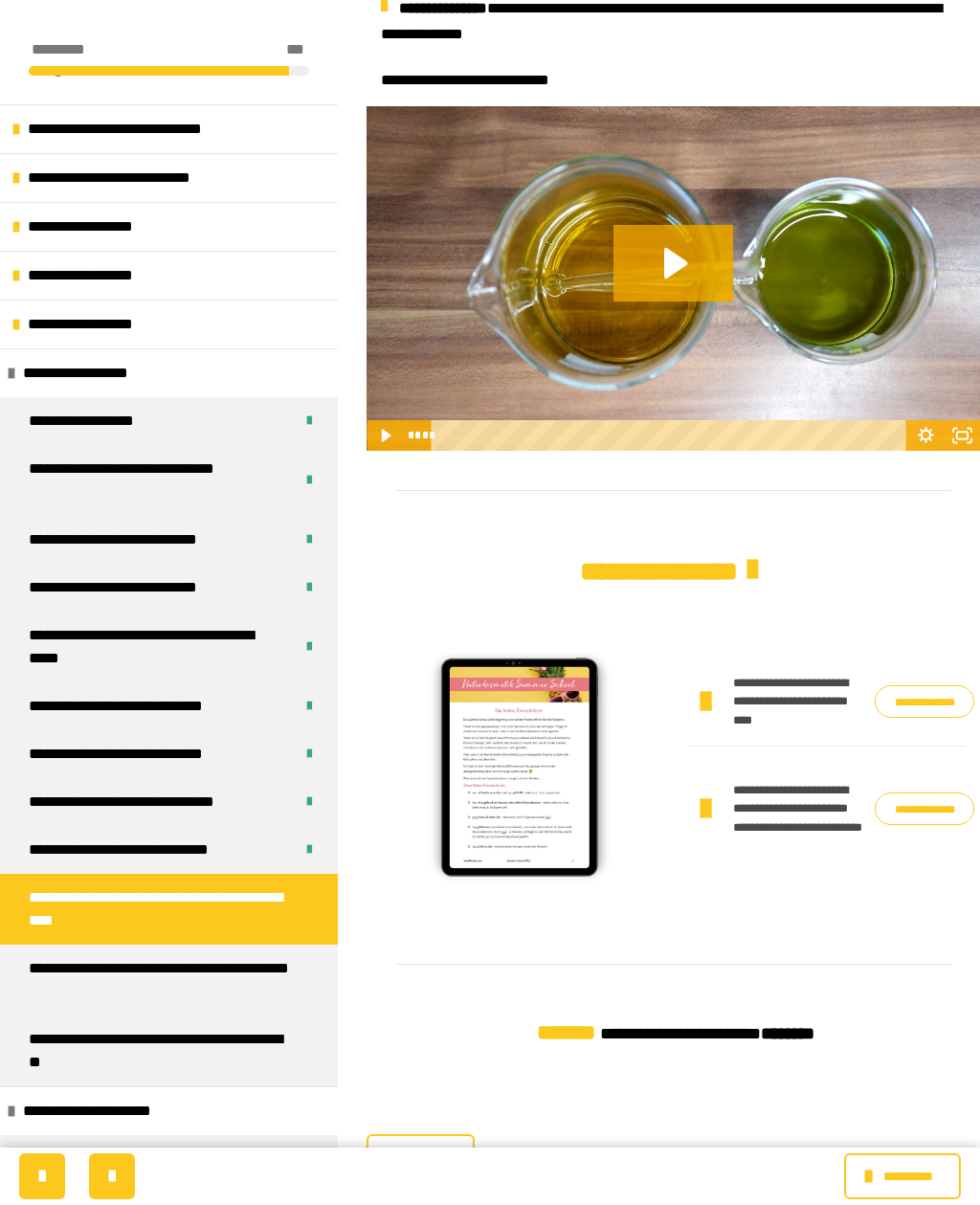 click on "**********" at bounding box center [924, 702] 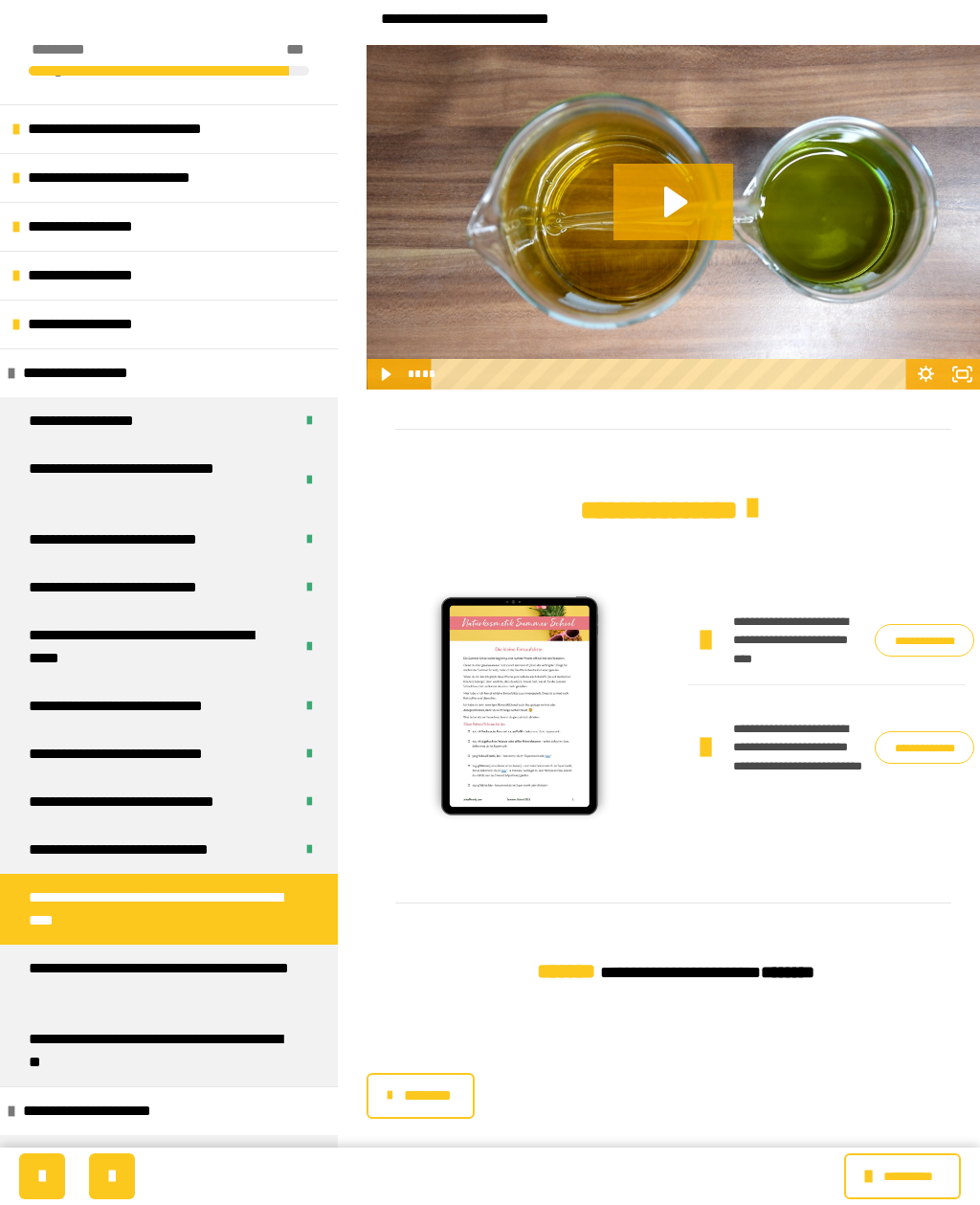 click on "**********" at bounding box center (924, 748) 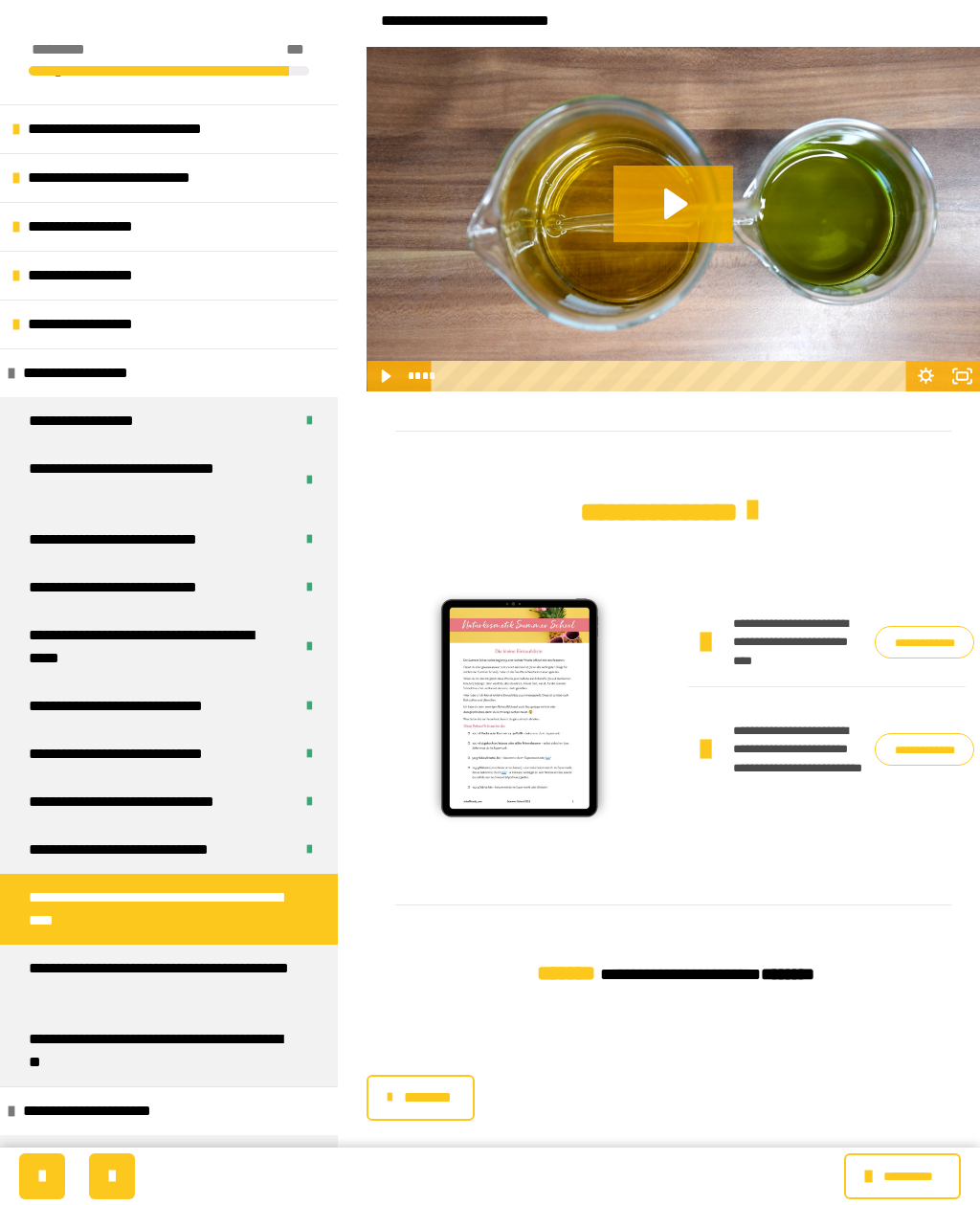 click on "********" at bounding box center [427, 1098] 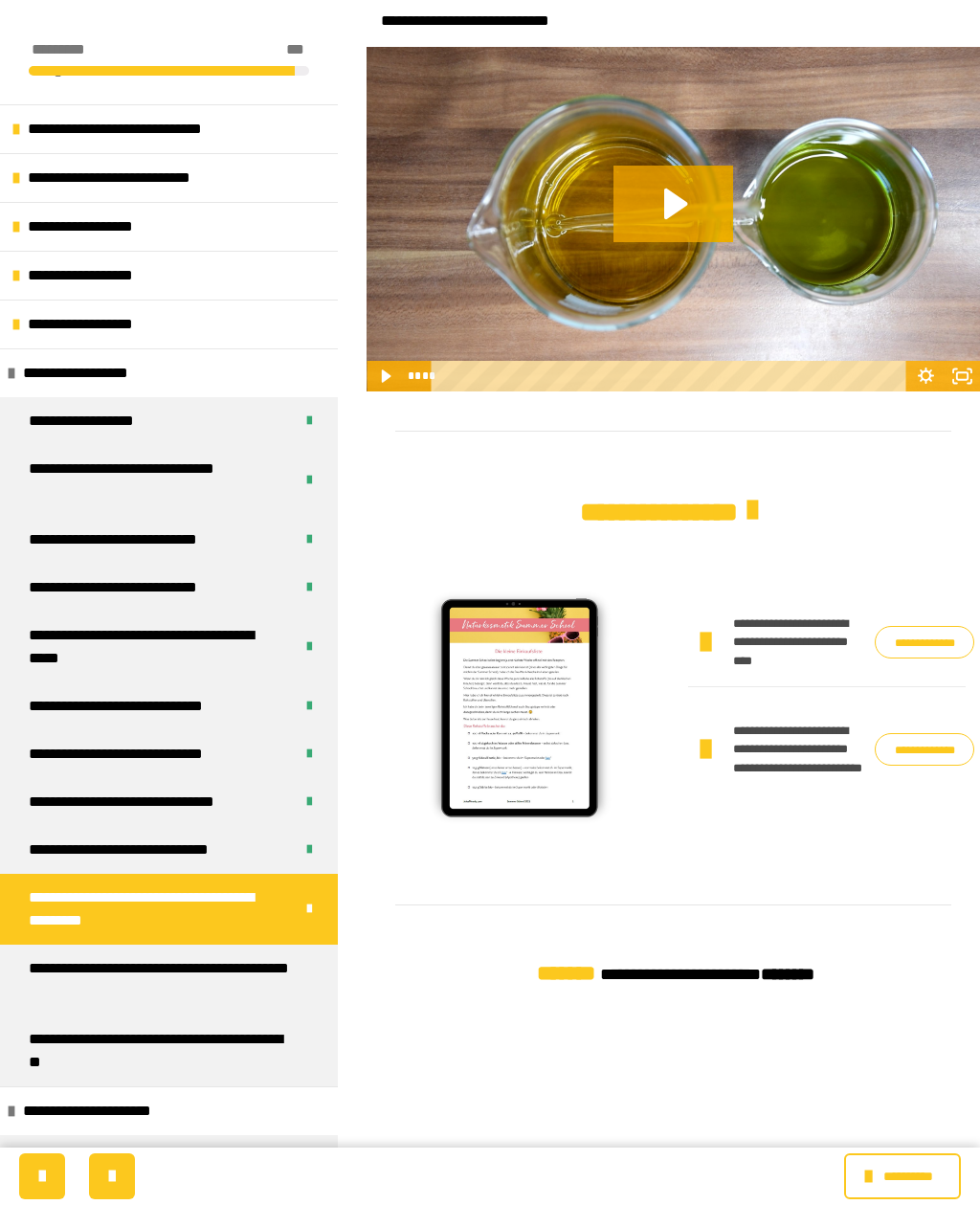 scroll, scrollTop: 654, scrollLeft: 0, axis: vertical 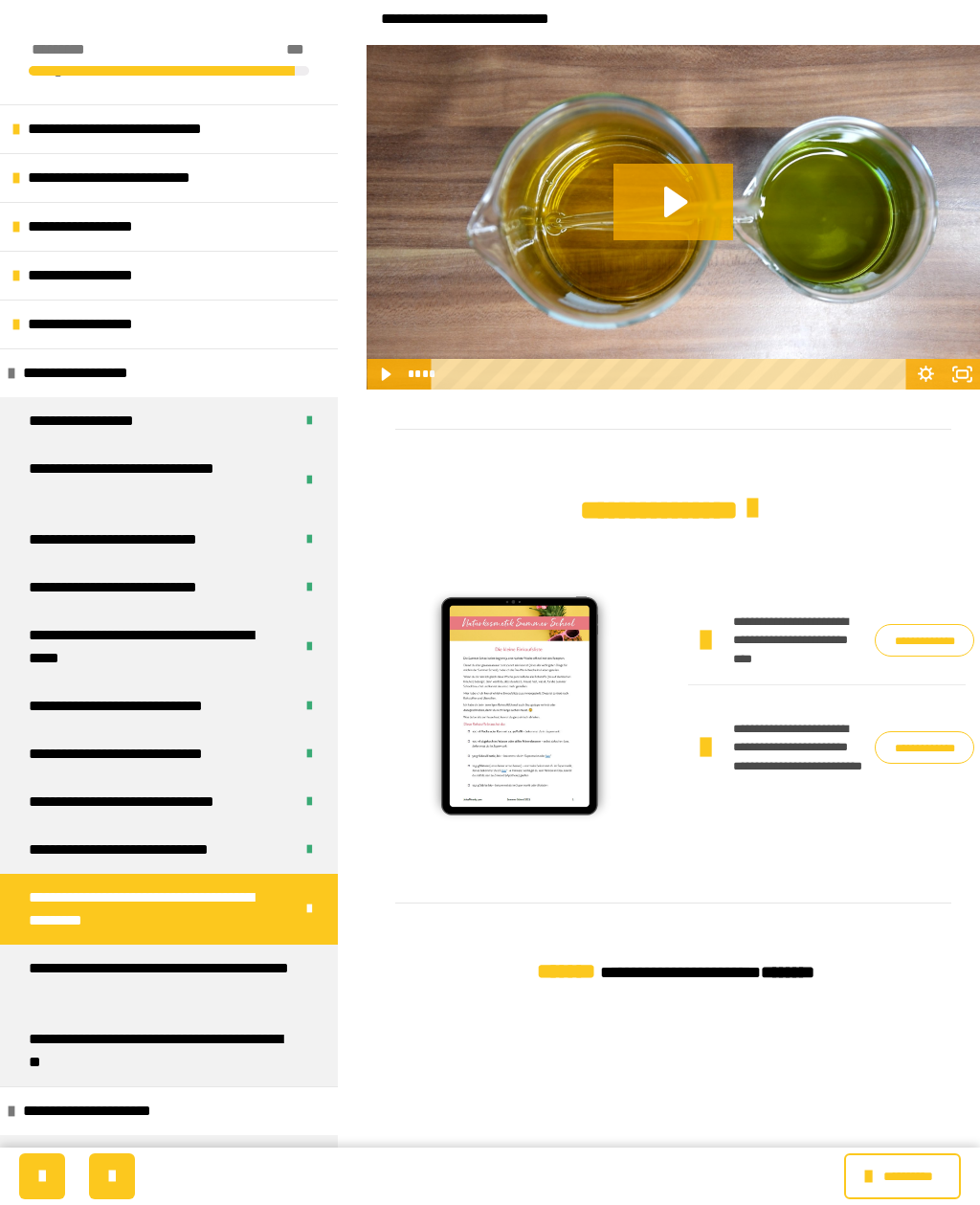 click on "**********" at bounding box center (161, 980) 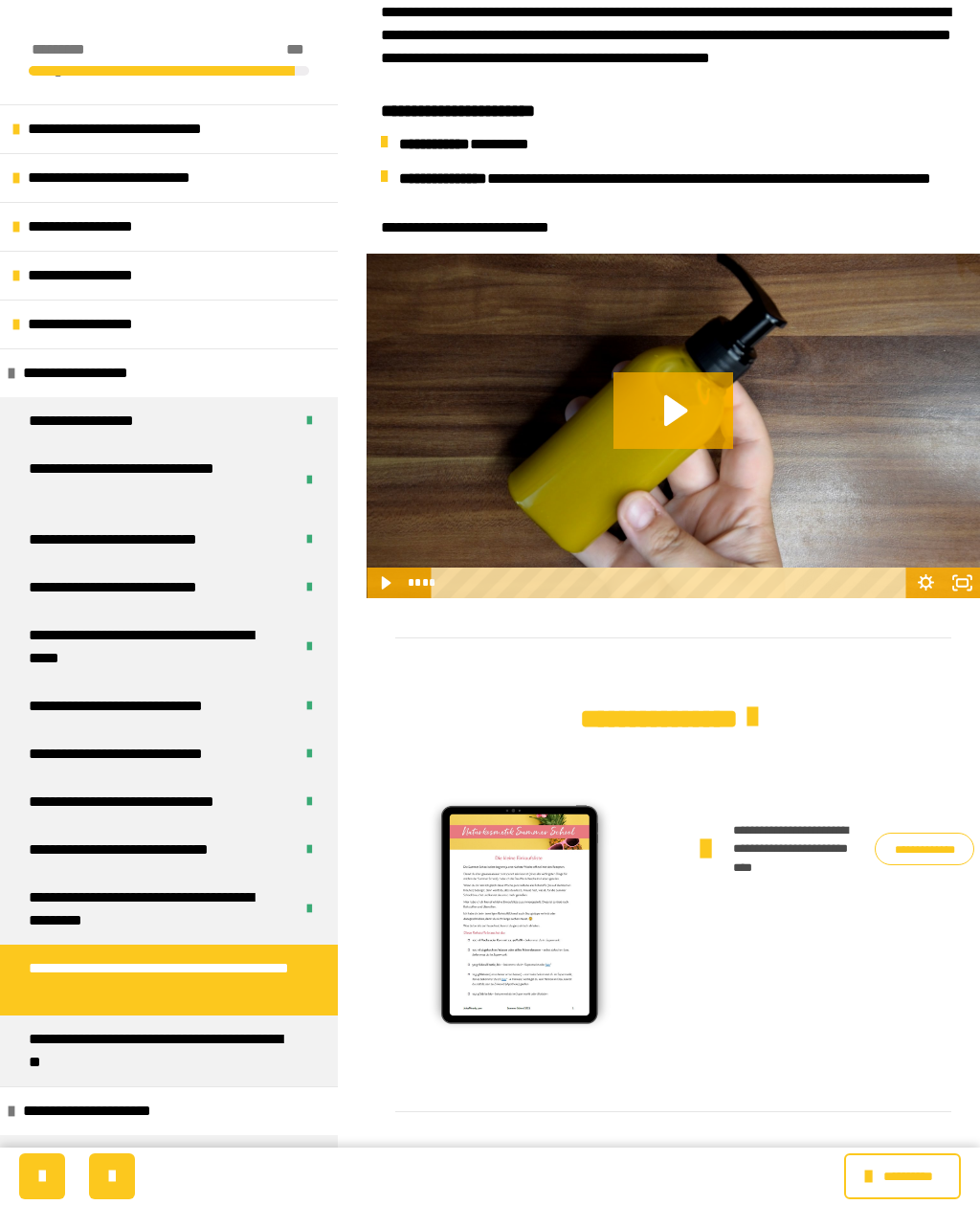 scroll, scrollTop: 640, scrollLeft: 0, axis: vertical 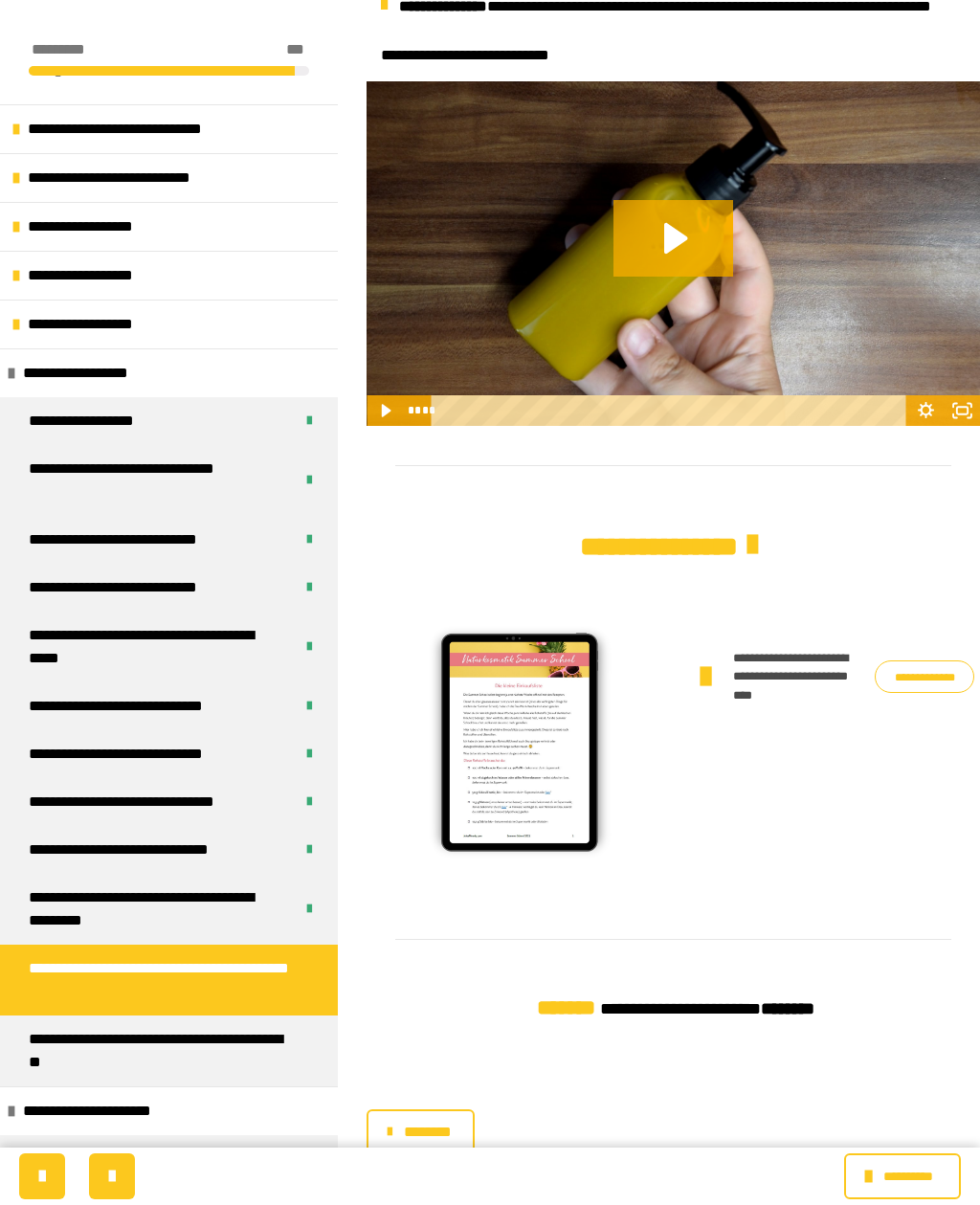 click on "**********" at bounding box center (924, 677) 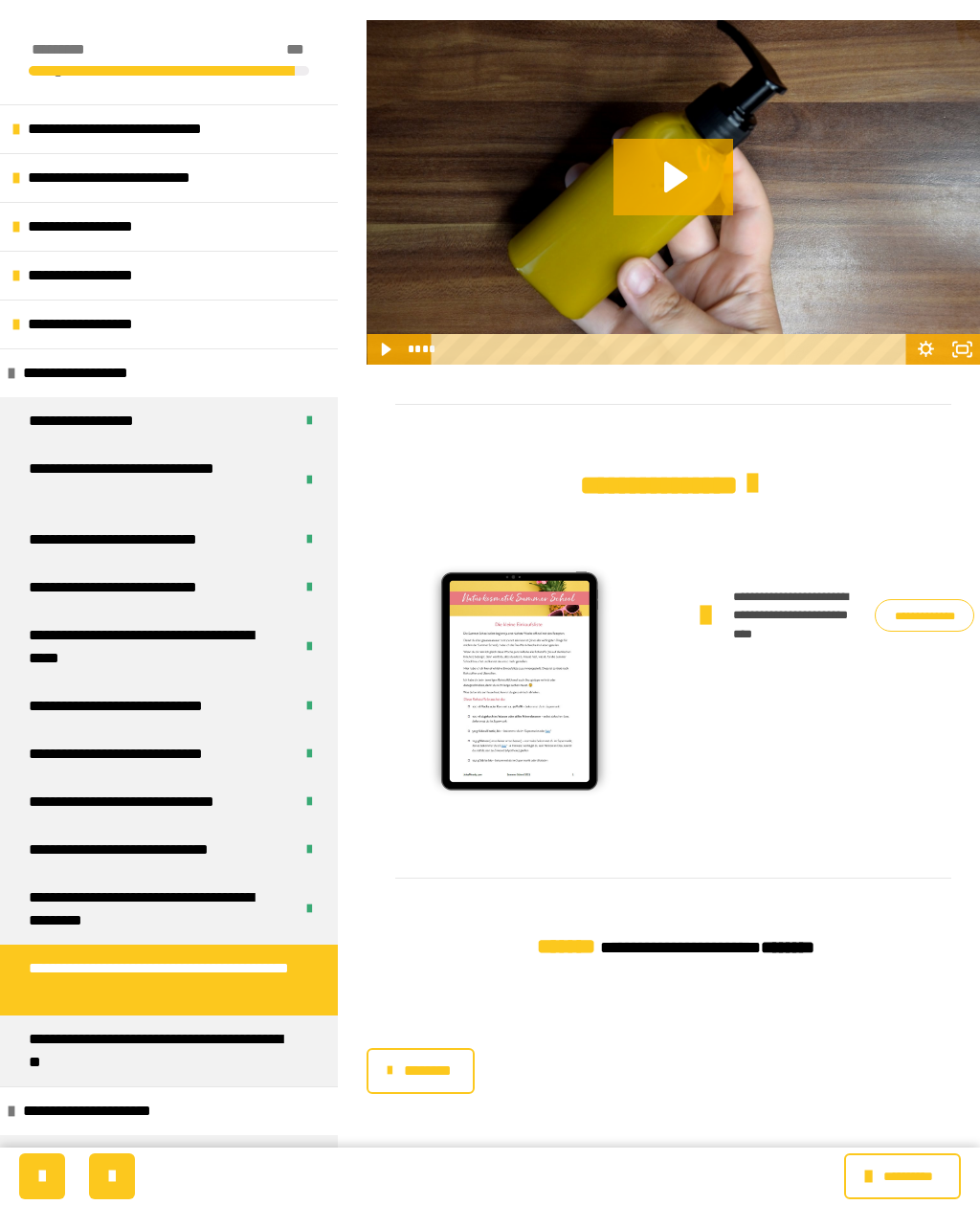 click on "********" at bounding box center (427, 1071) 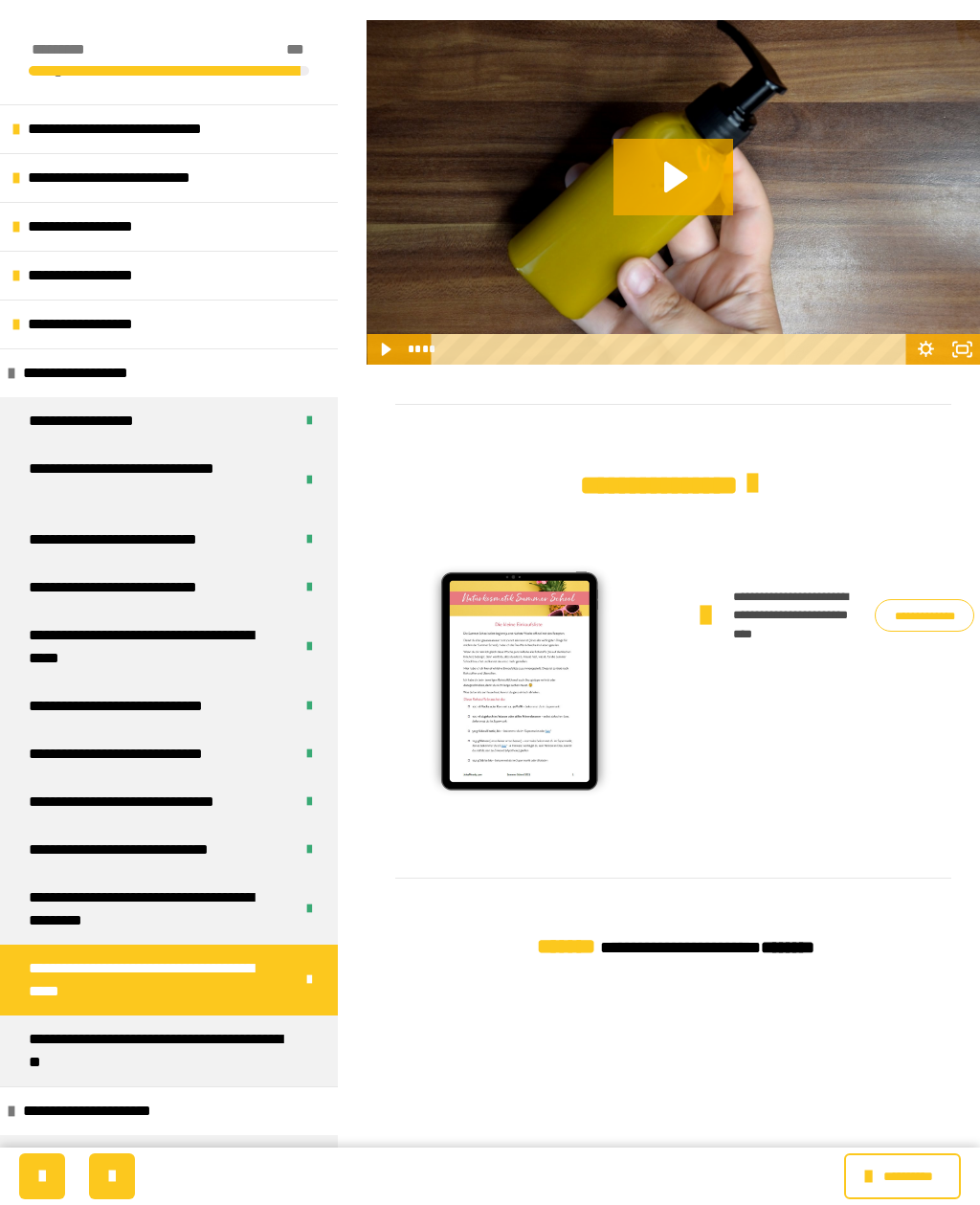 click on "**********" at bounding box center (161, 1051) 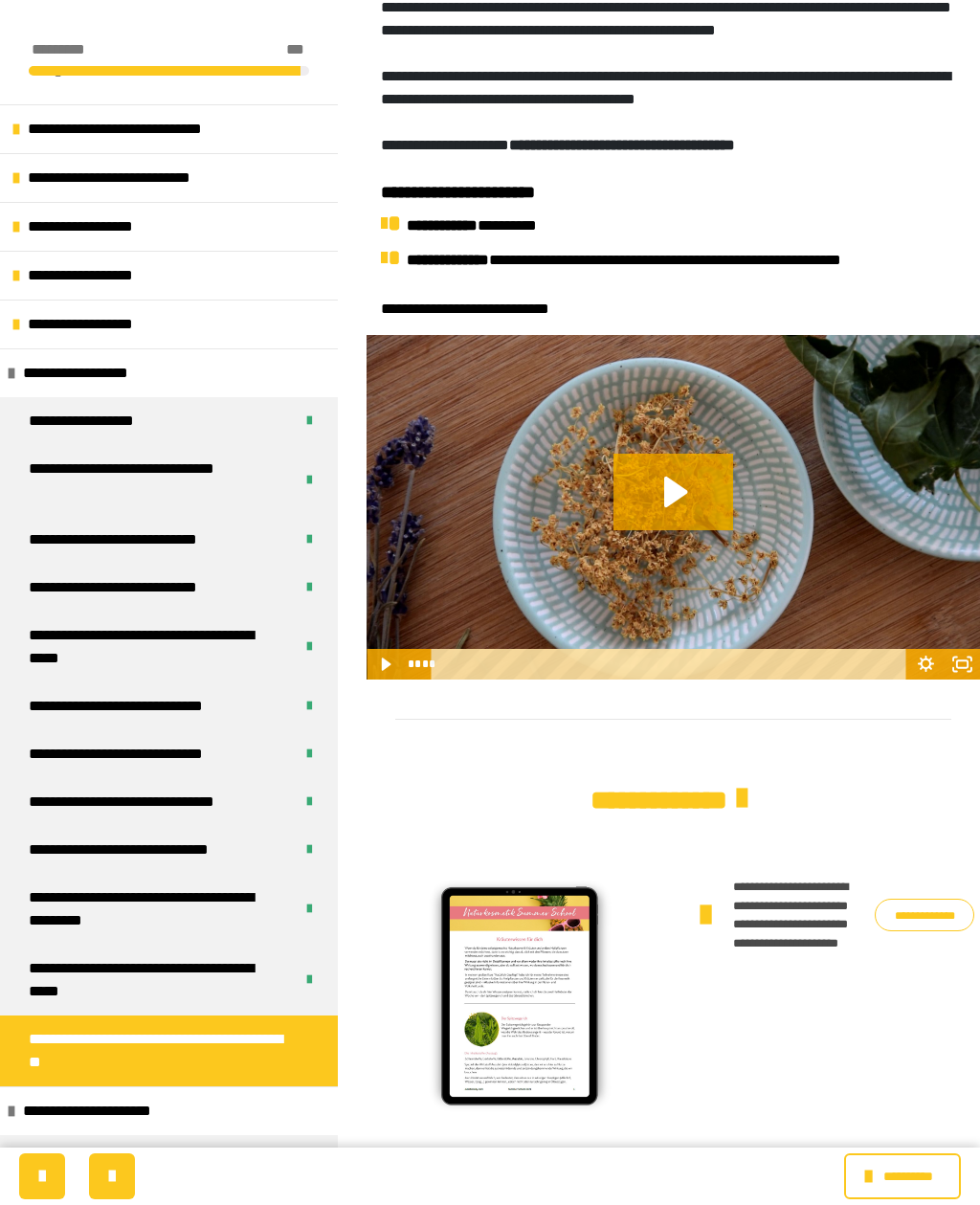 scroll, scrollTop: 751, scrollLeft: 0, axis: vertical 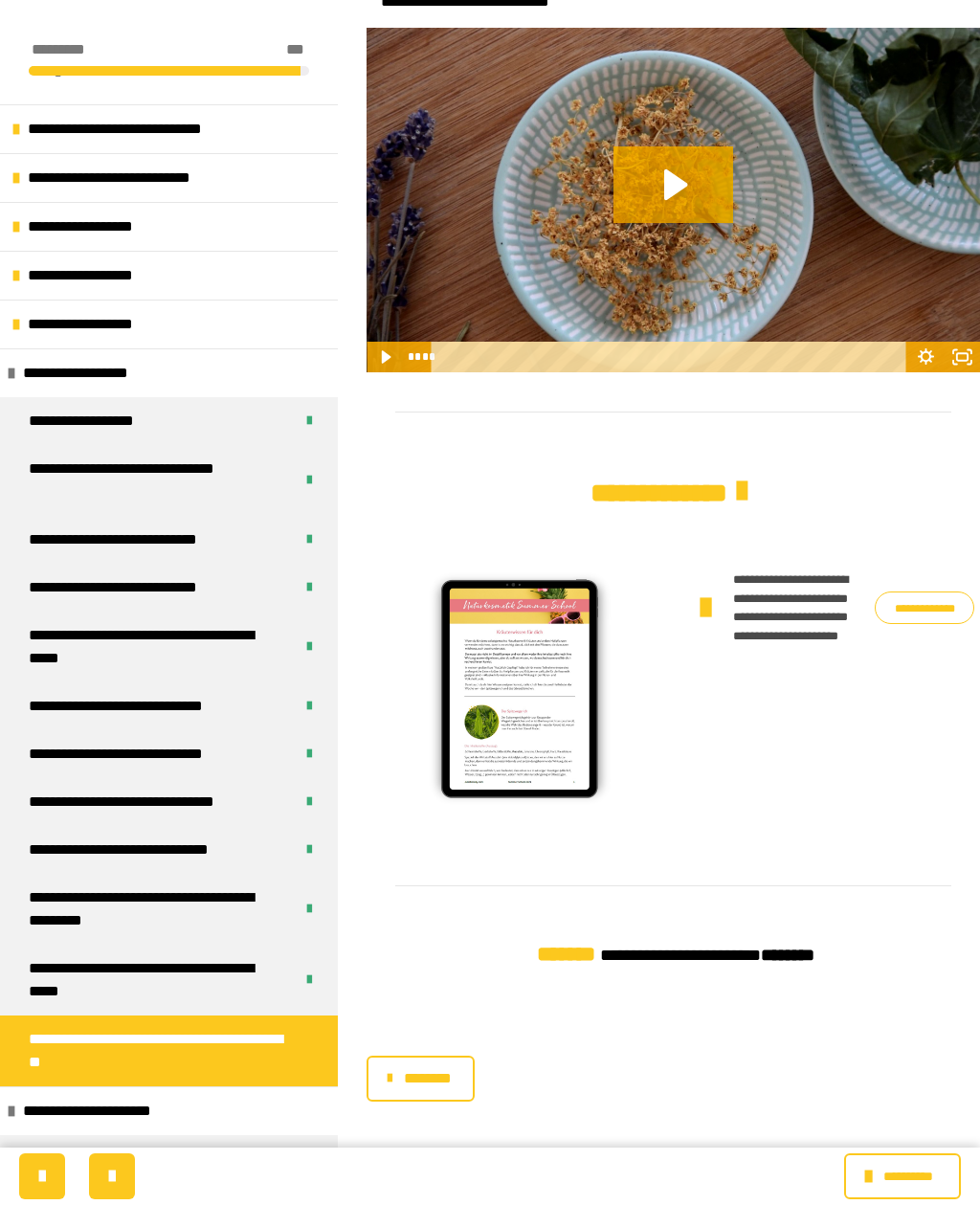 click on "**********" at bounding box center (924, 608) 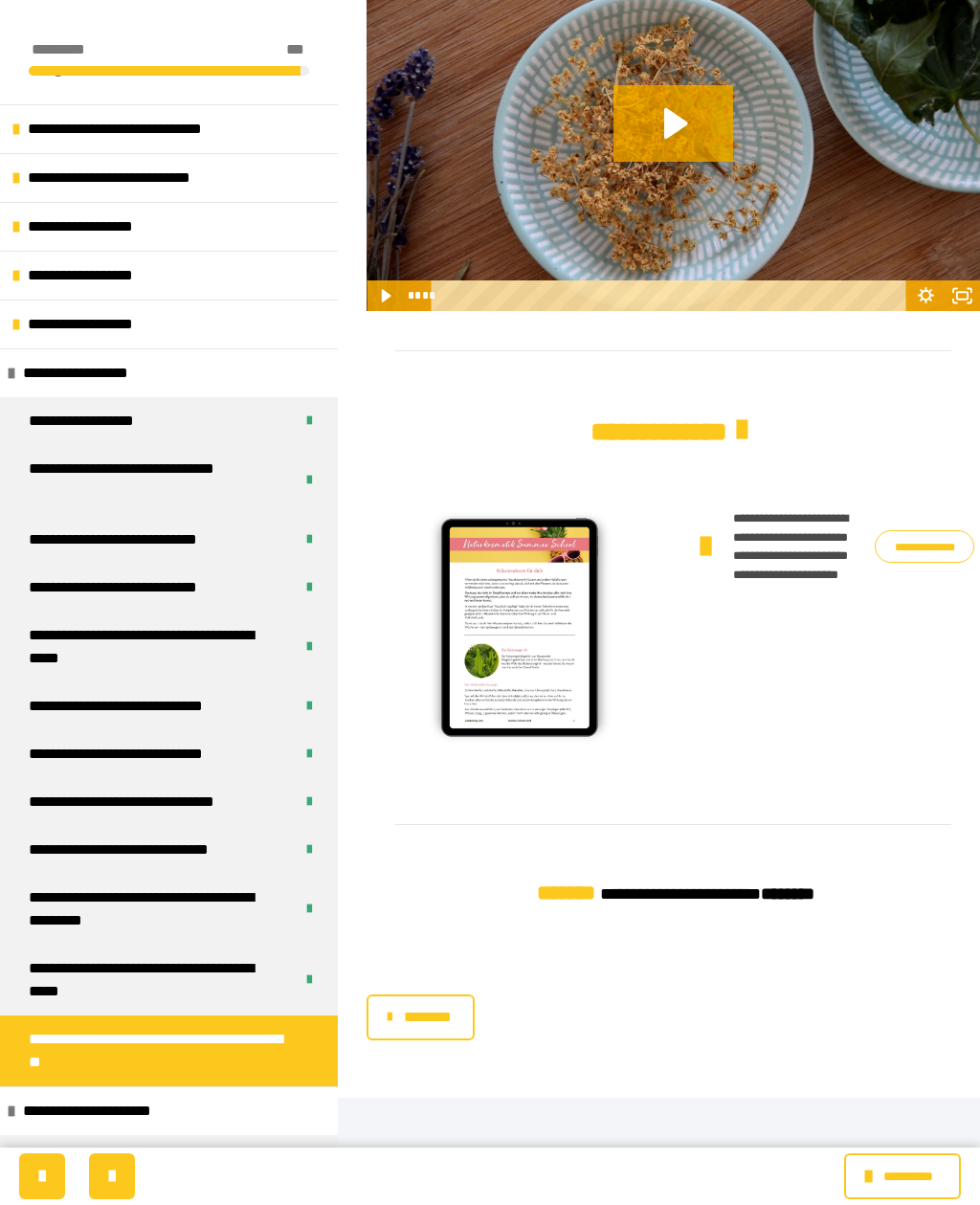 click on "********" at bounding box center [427, 1017] 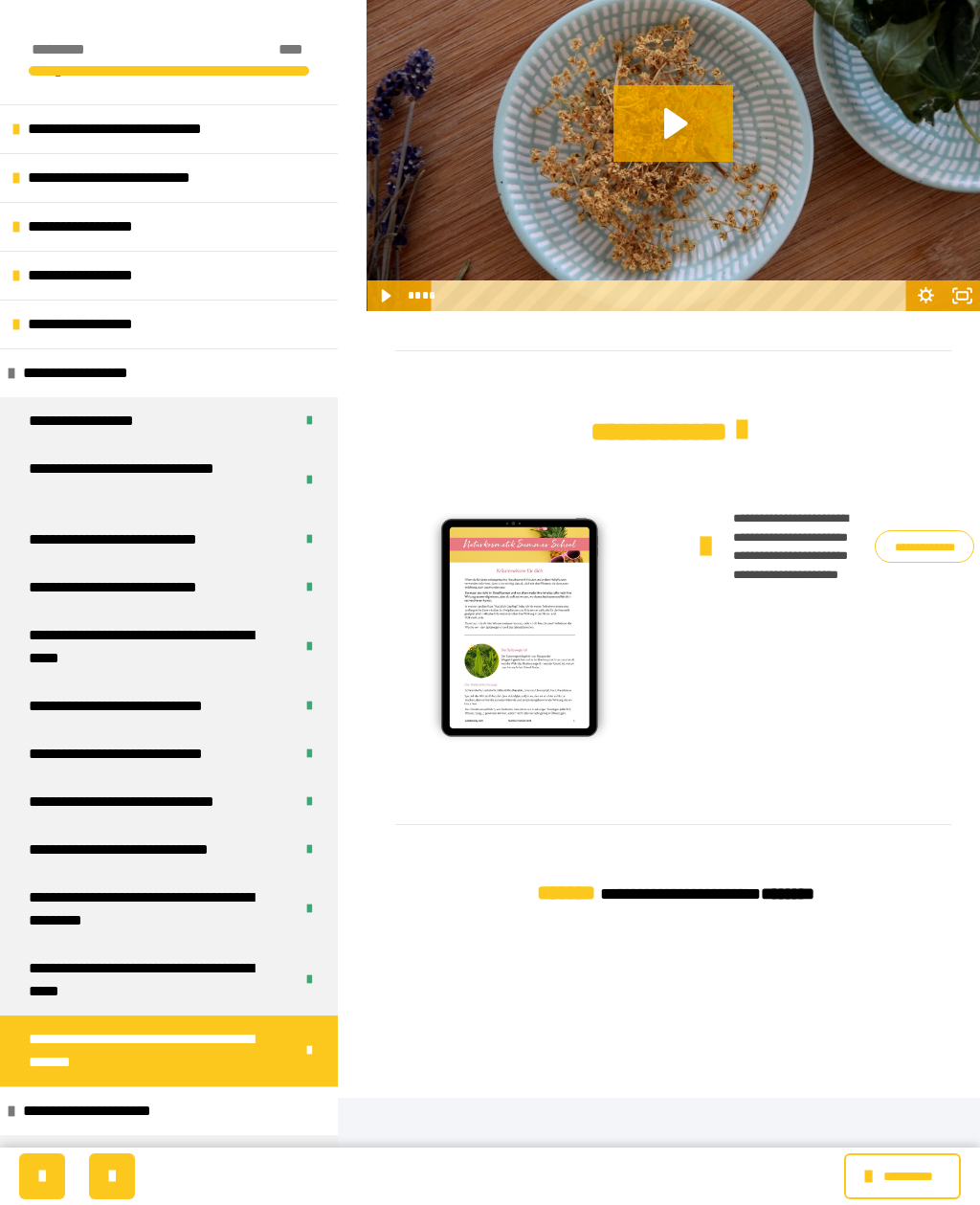 click on "**********" at bounding box center [168, 1110] 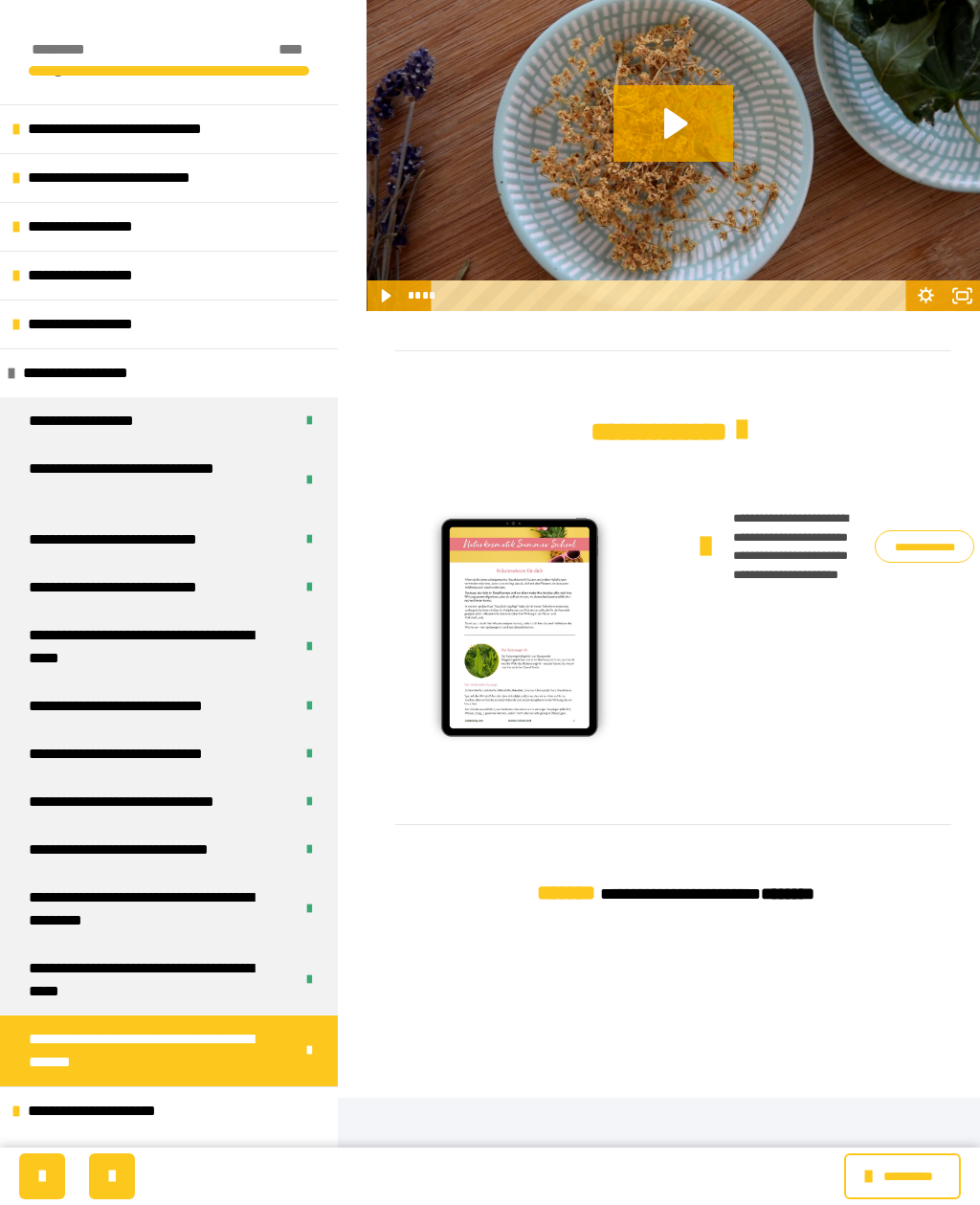 click on "**********" at bounding box center [101, 1111] 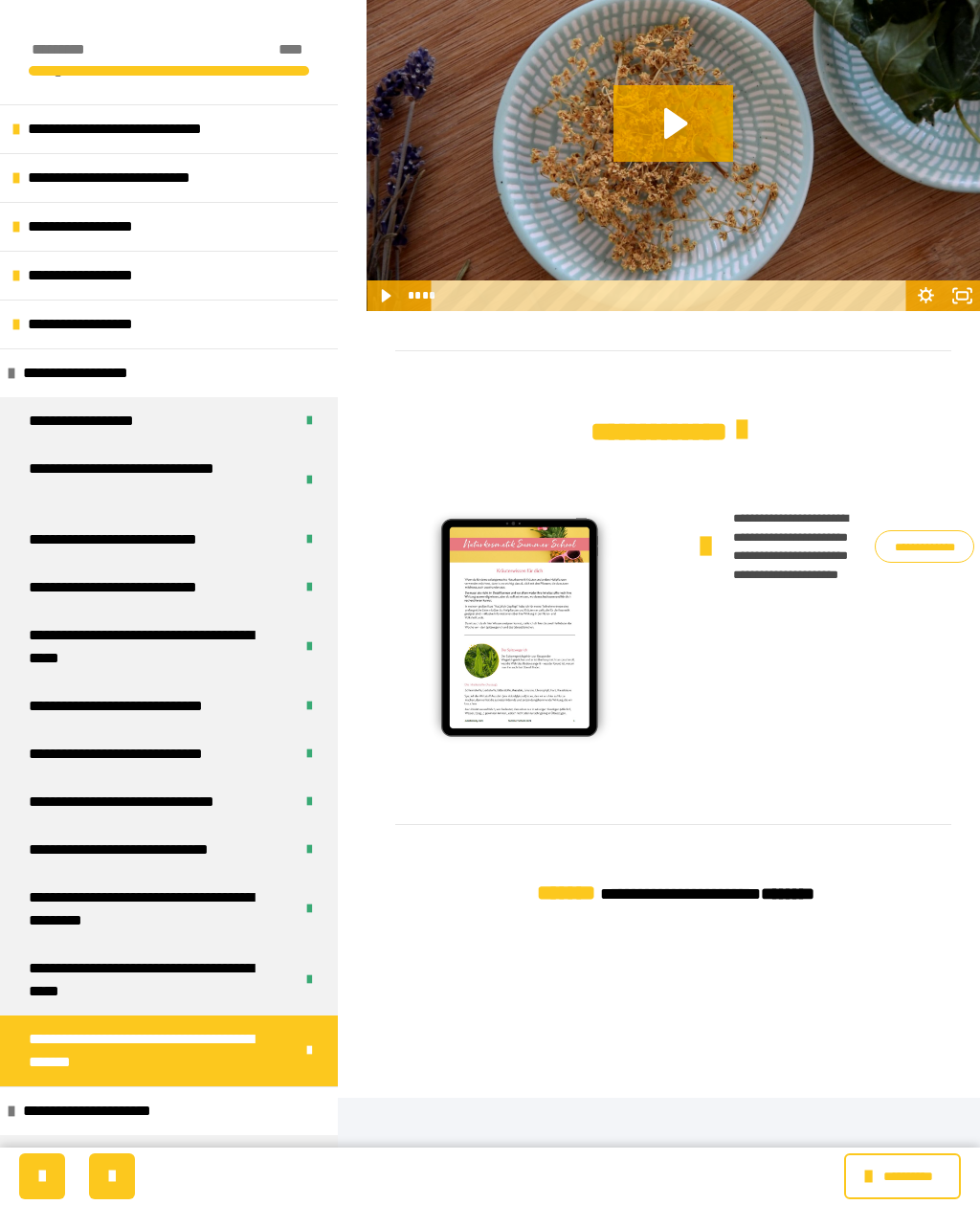 click on "**********" at bounding box center (97, 1111) 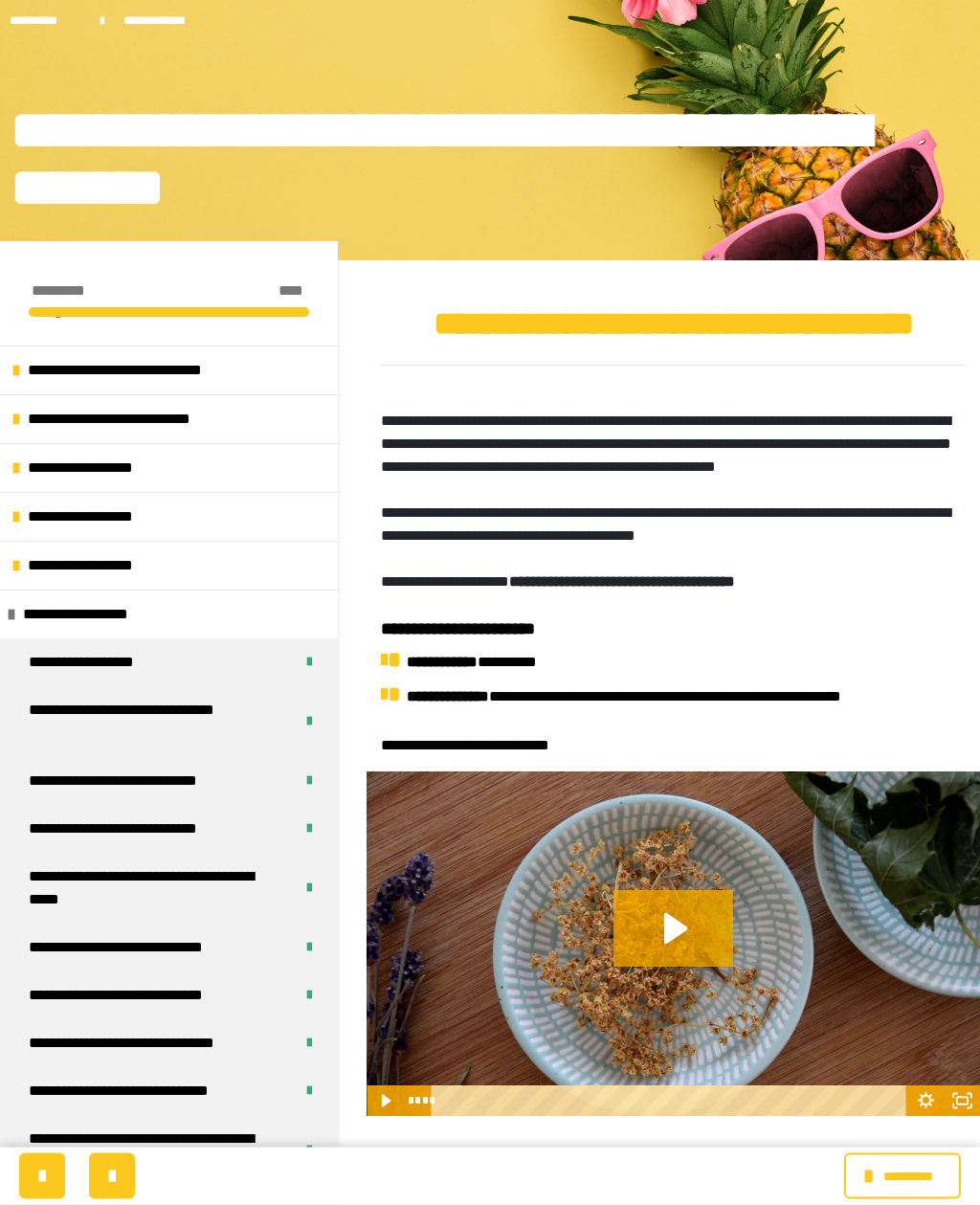 scroll, scrollTop: 0, scrollLeft: 0, axis: both 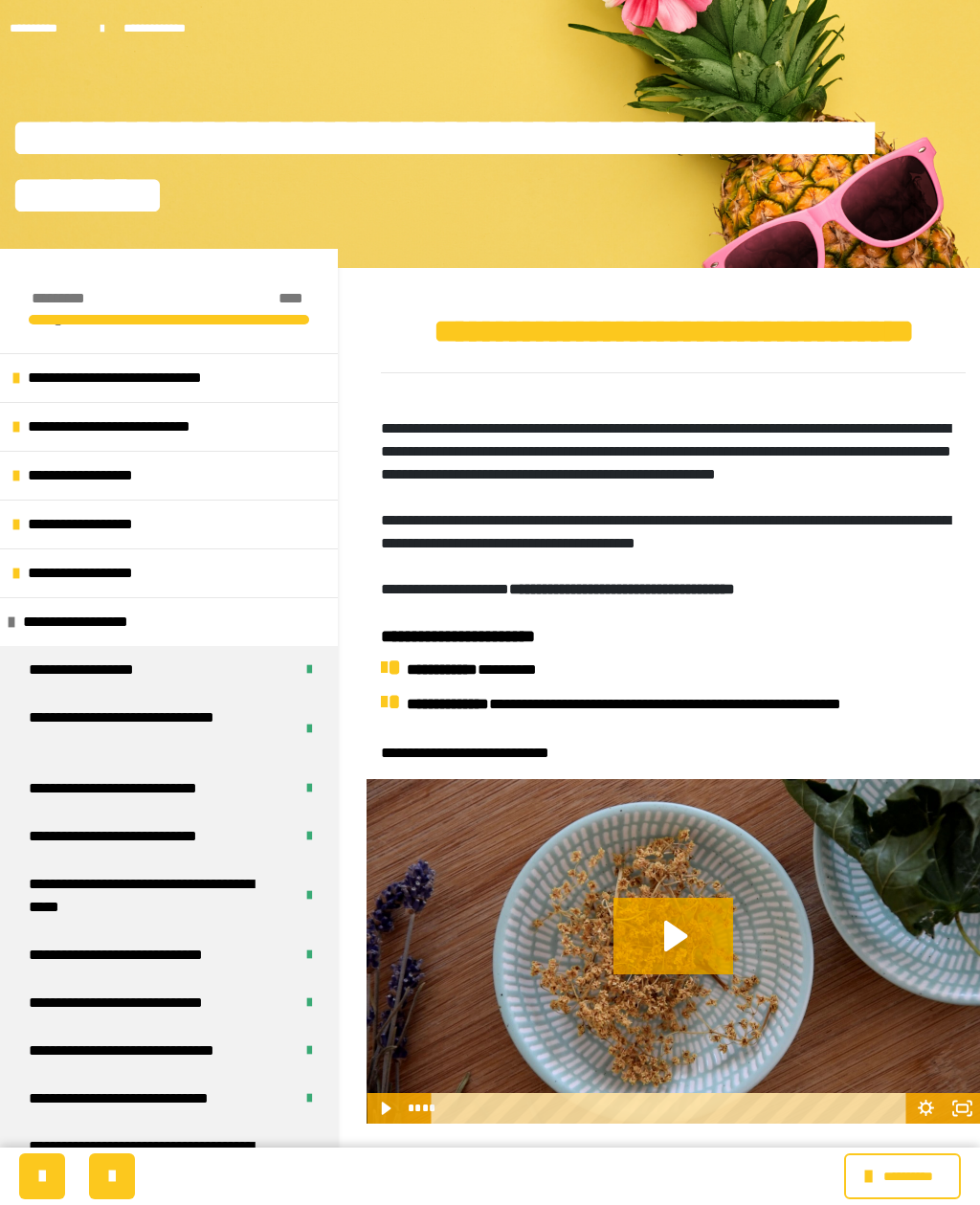 click on "**********" at bounding box center [168, 621] 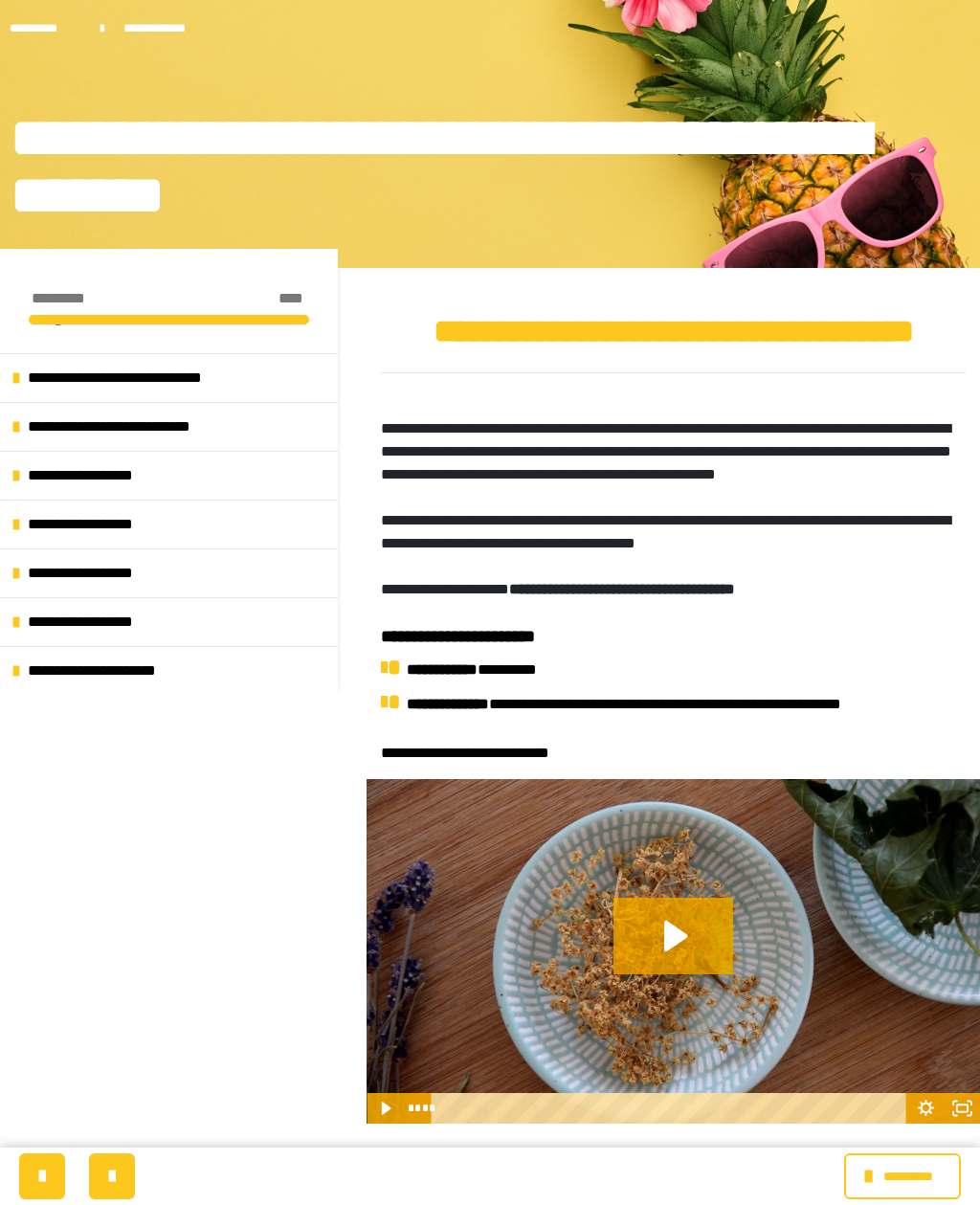 click on "**********" at bounding box center (101, 671) 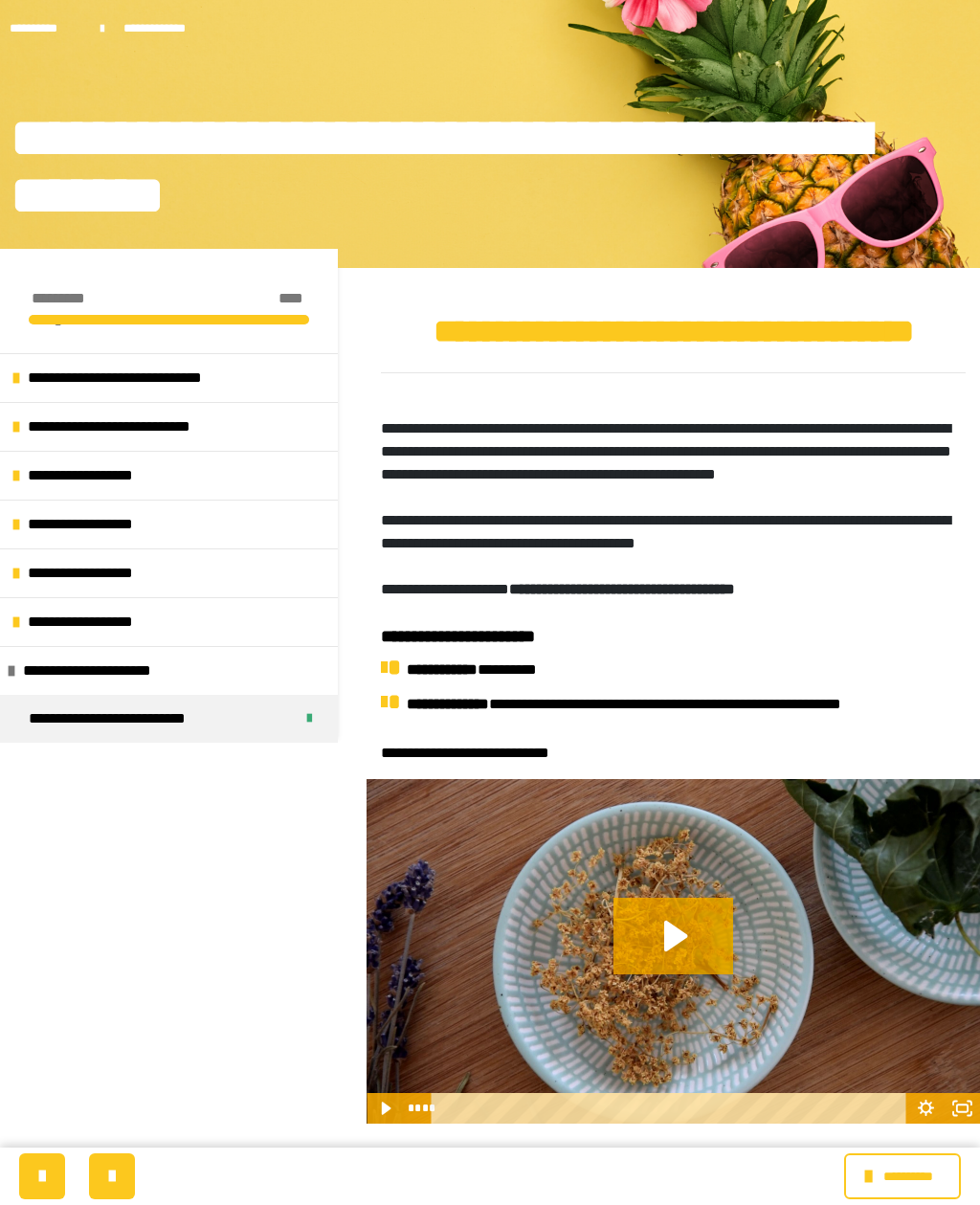 click on "**********" at bounding box center [168, 719] 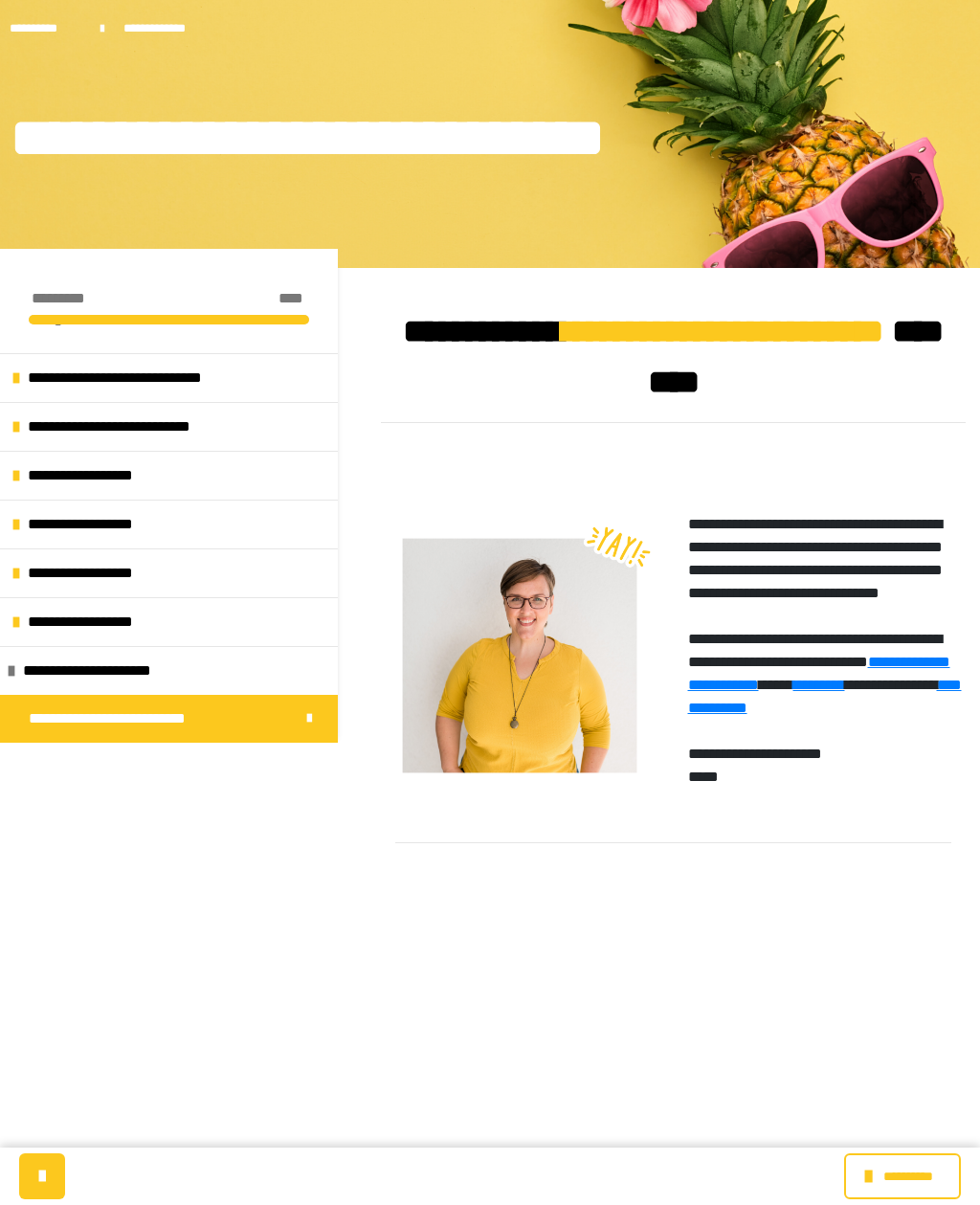 click on "**********" at bounding box center [168, 670] 